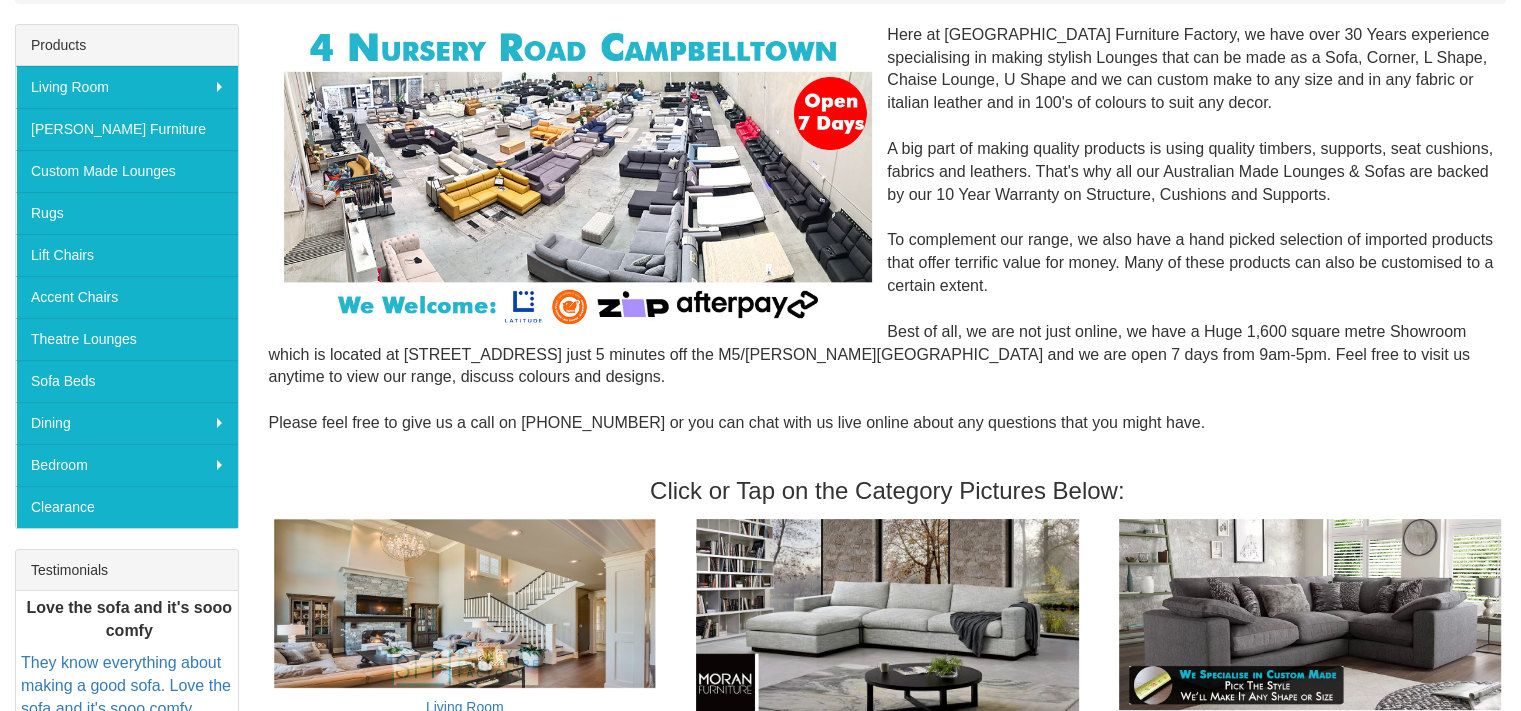 scroll, scrollTop: 300, scrollLeft: 0, axis: vertical 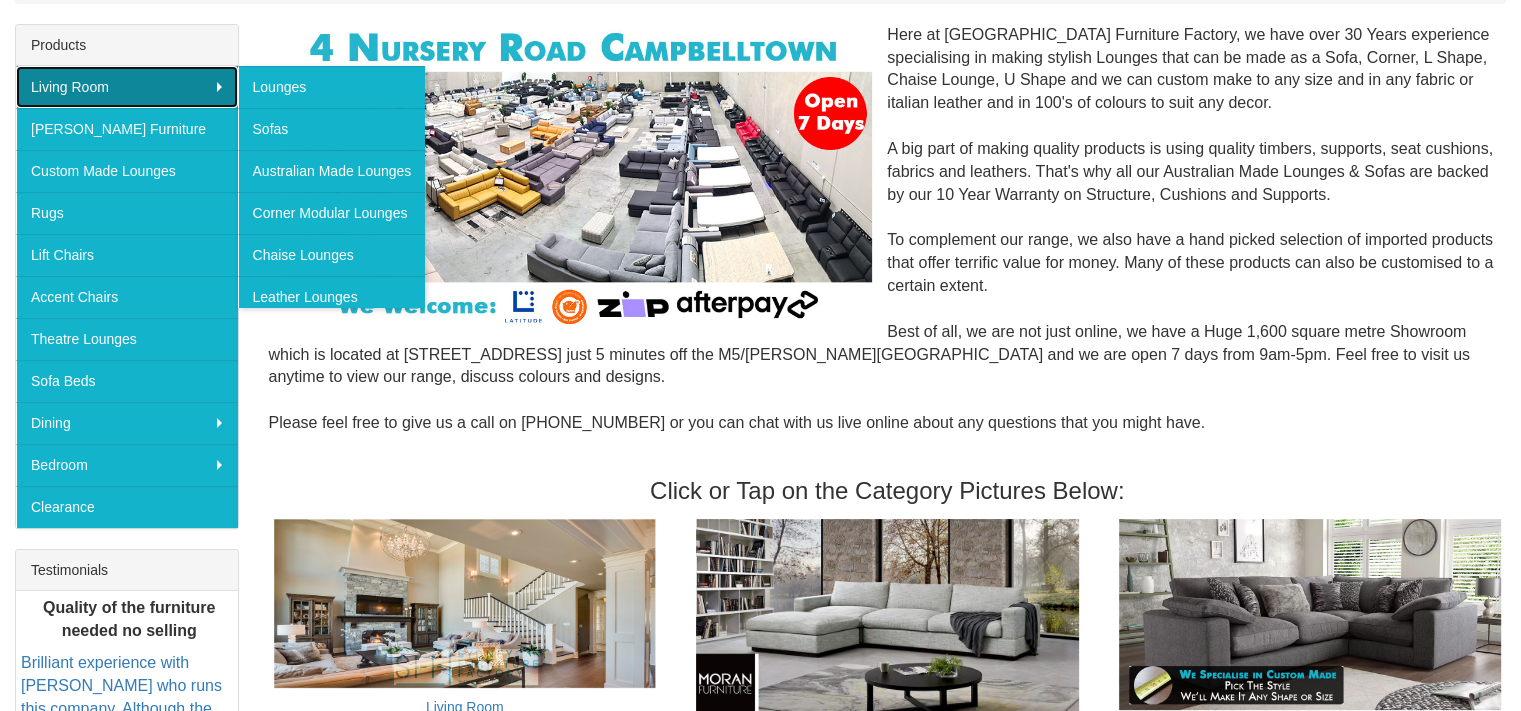click on "Living Room" at bounding box center [127, 87] 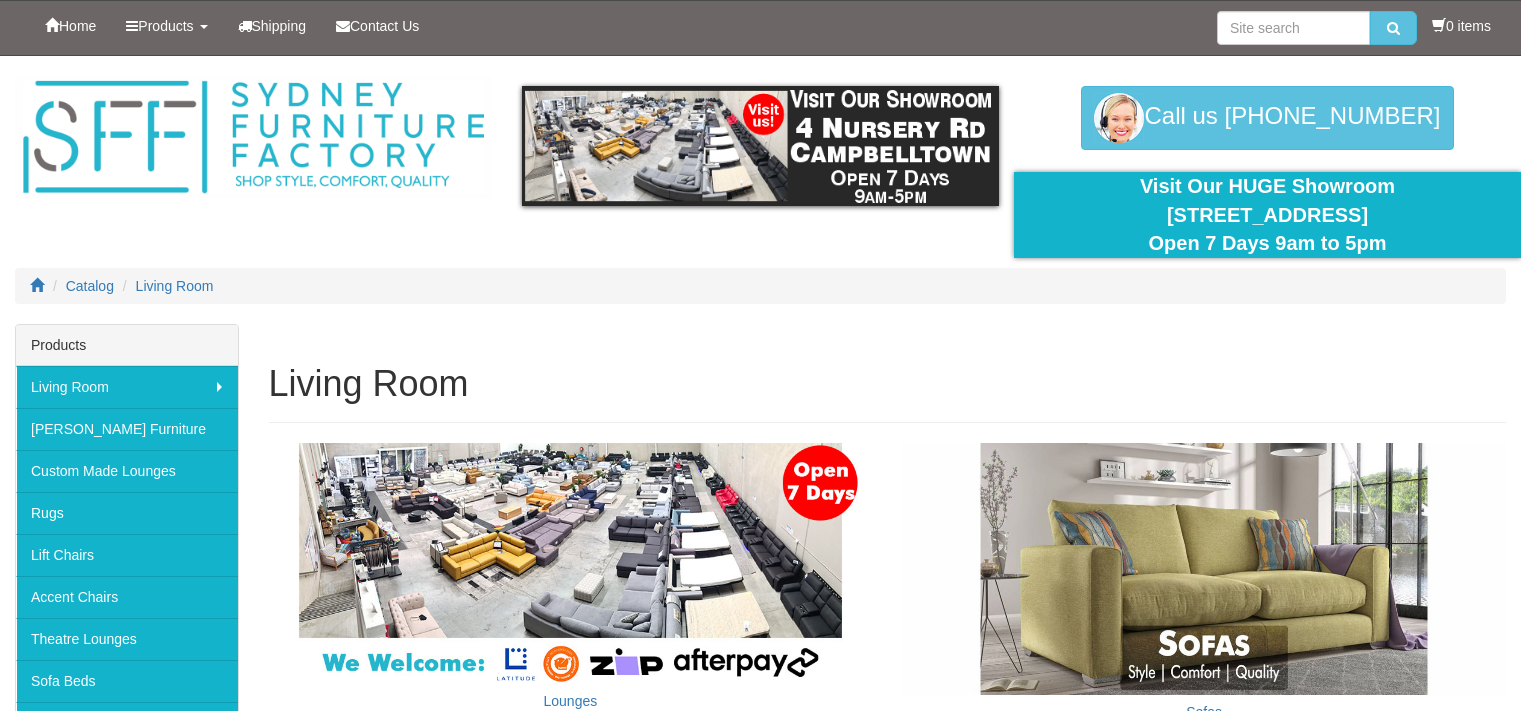 scroll, scrollTop: 0, scrollLeft: 0, axis: both 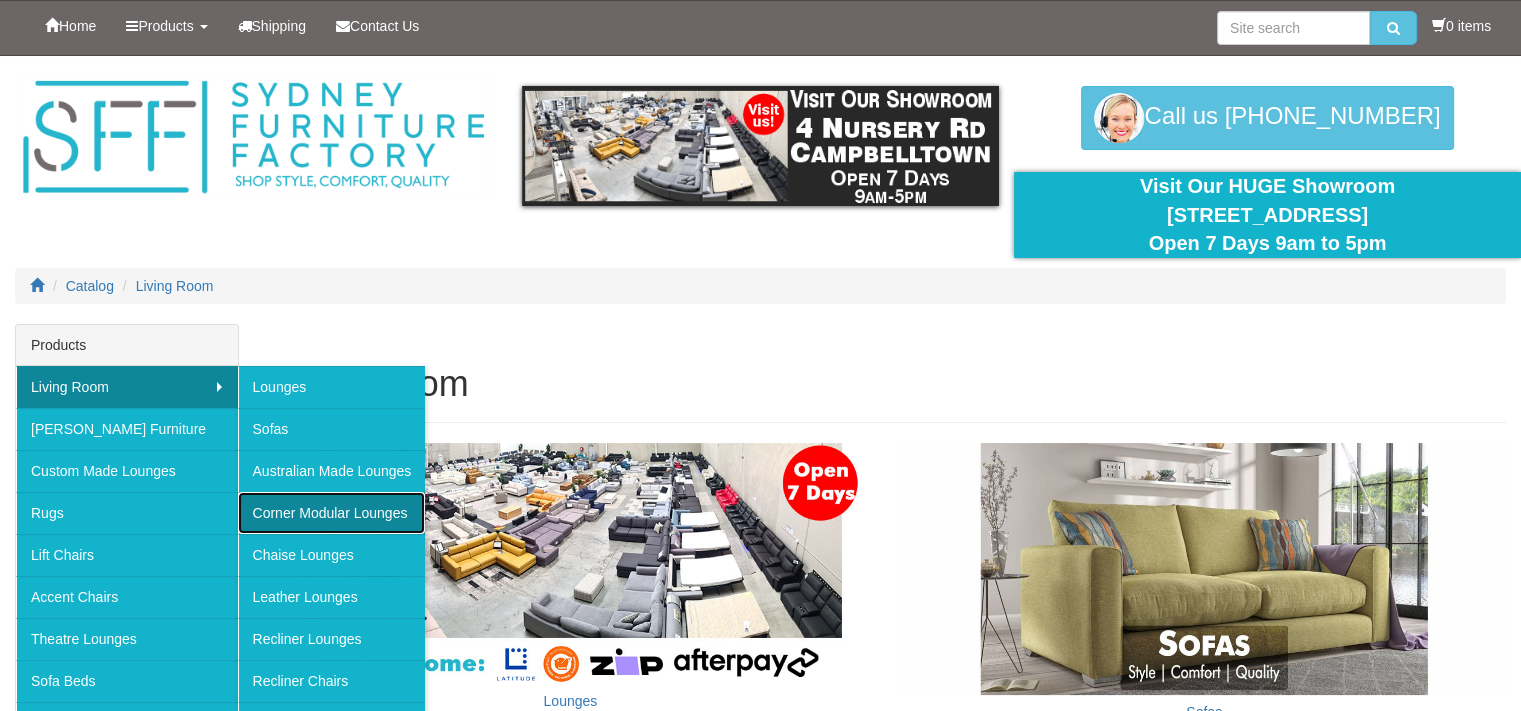 click on "Corner Modular Lounges" at bounding box center (332, 513) 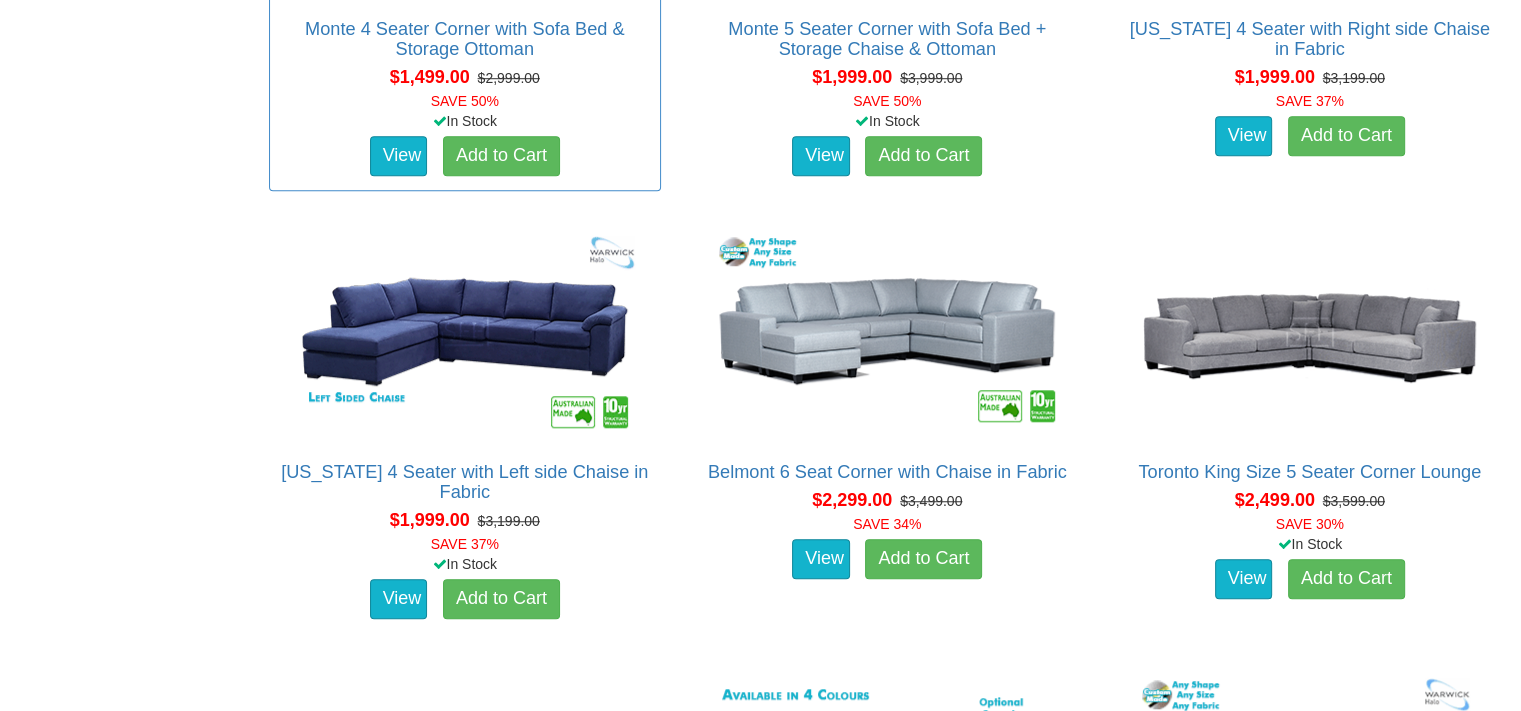 scroll, scrollTop: 1500, scrollLeft: 0, axis: vertical 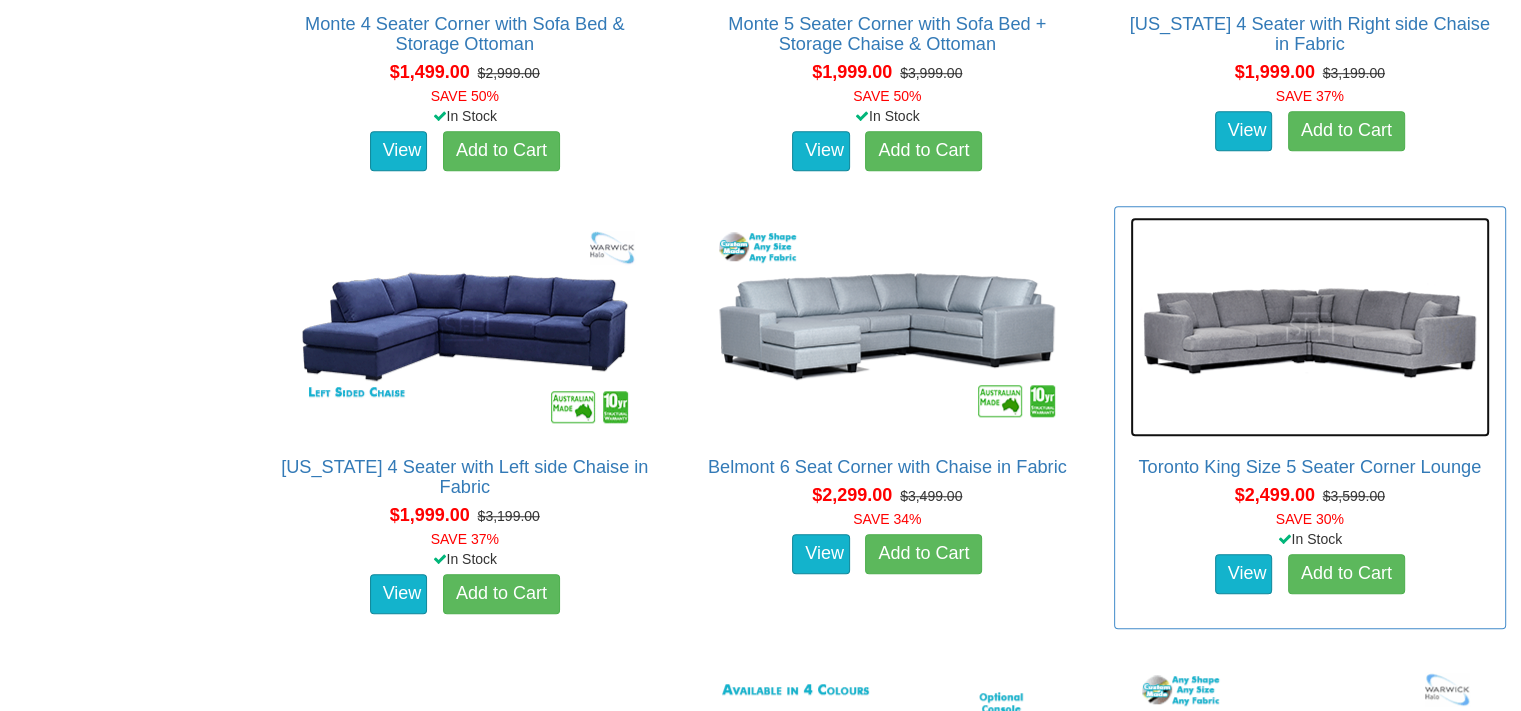 click at bounding box center [1310, 327] 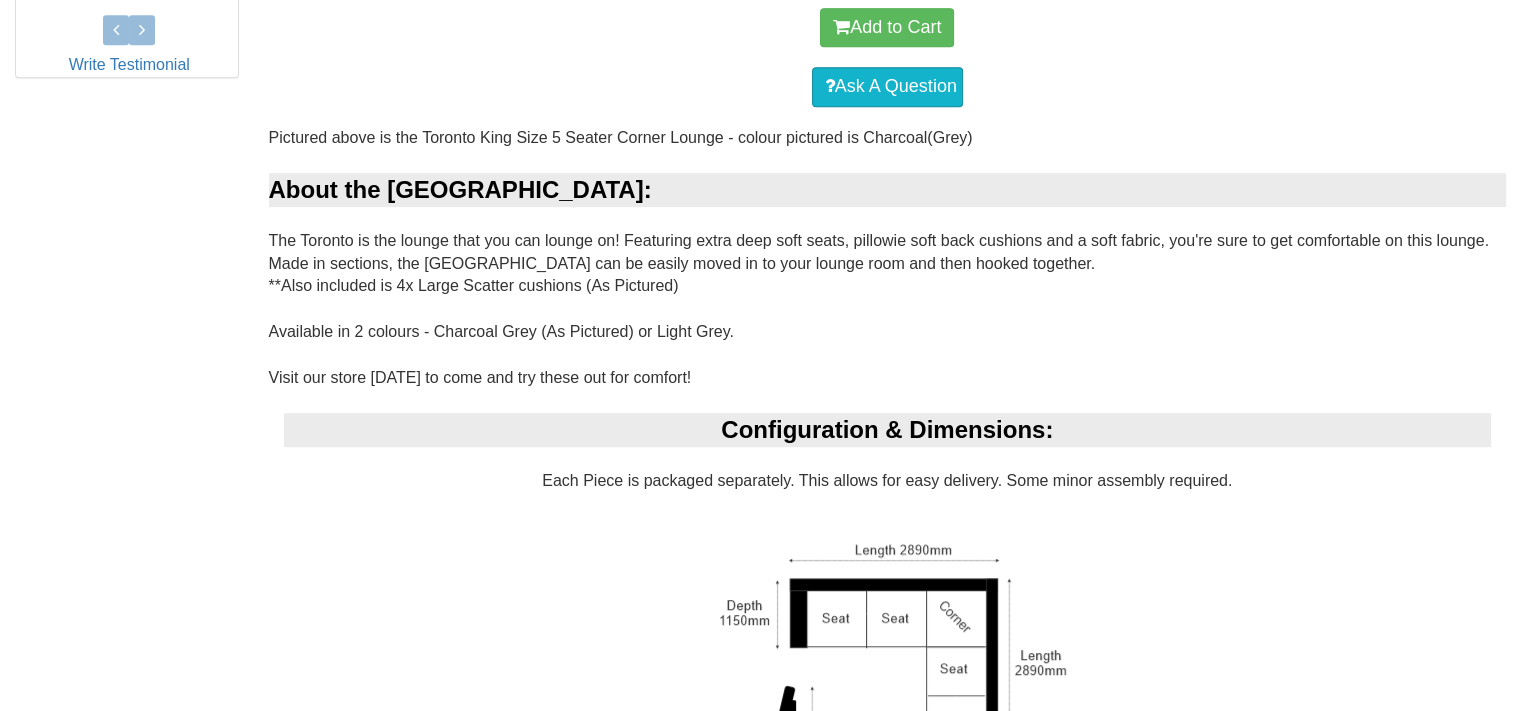 scroll, scrollTop: 1400, scrollLeft: 0, axis: vertical 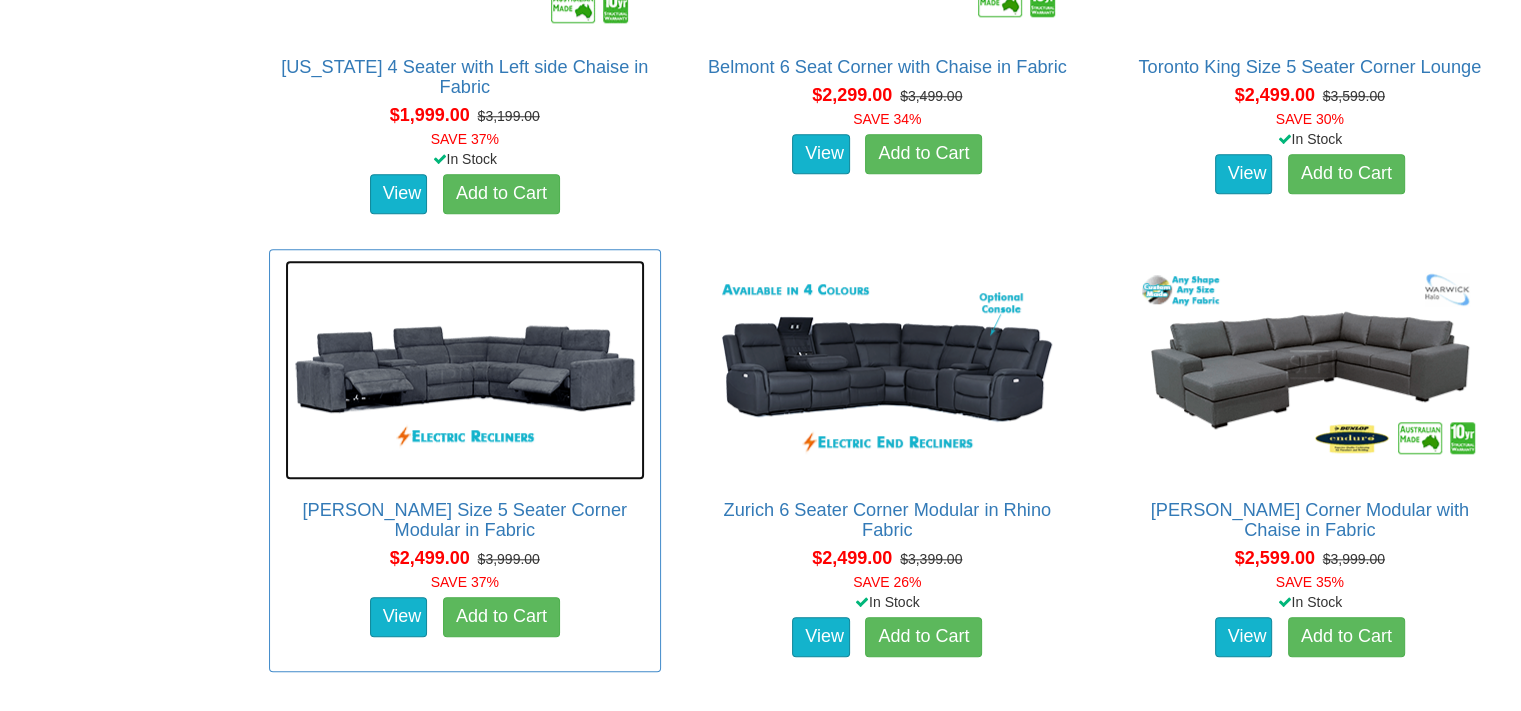 click at bounding box center (465, 370) 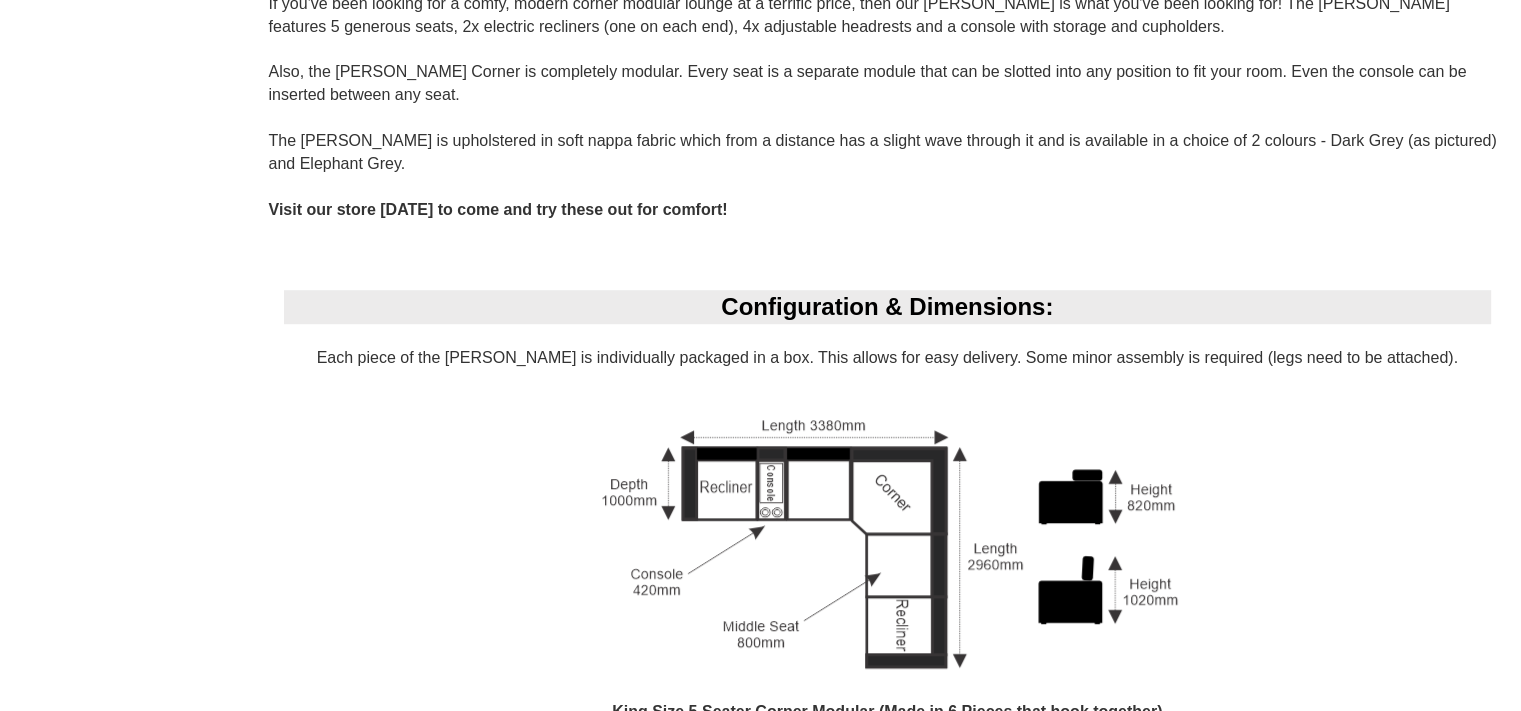 scroll, scrollTop: 1300, scrollLeft: 0, axis: vertical 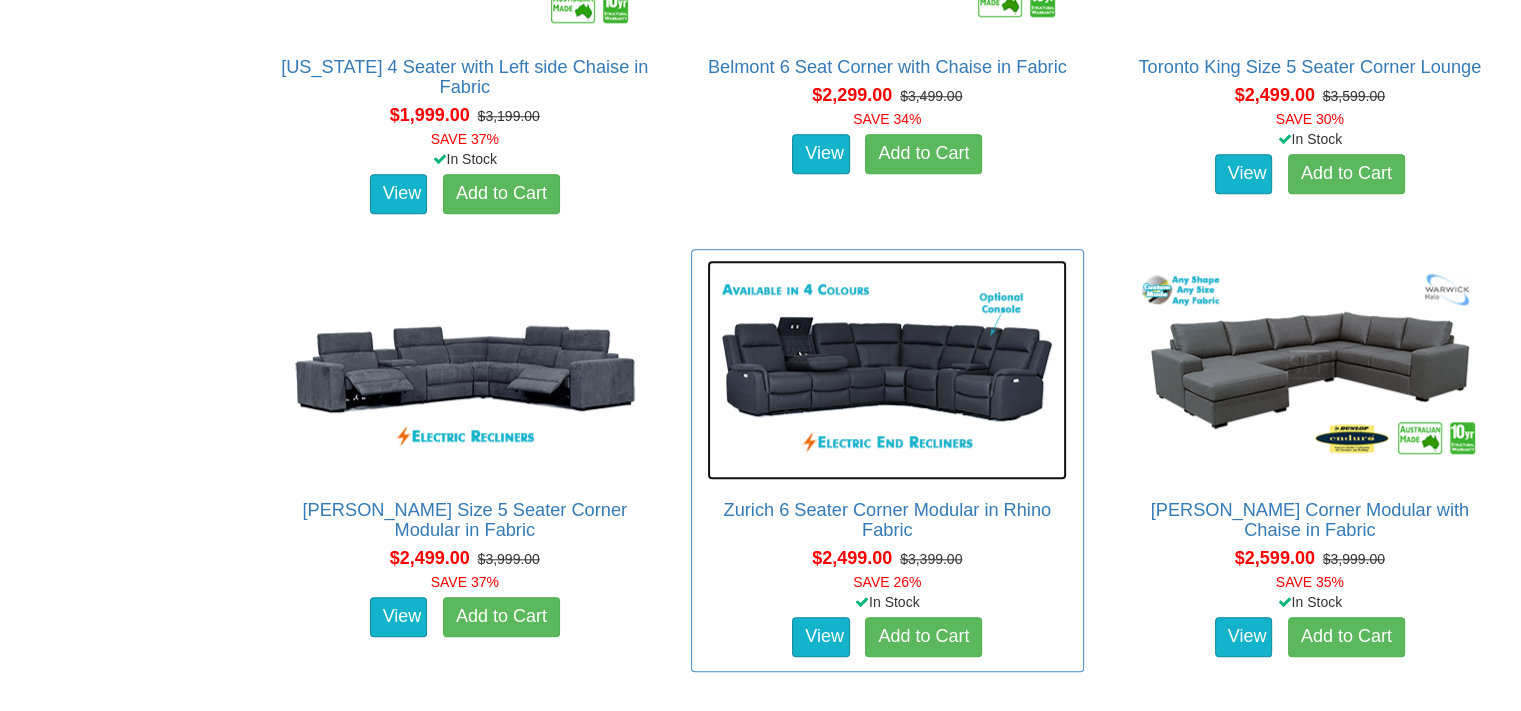 click at bounding box center [887, 370] 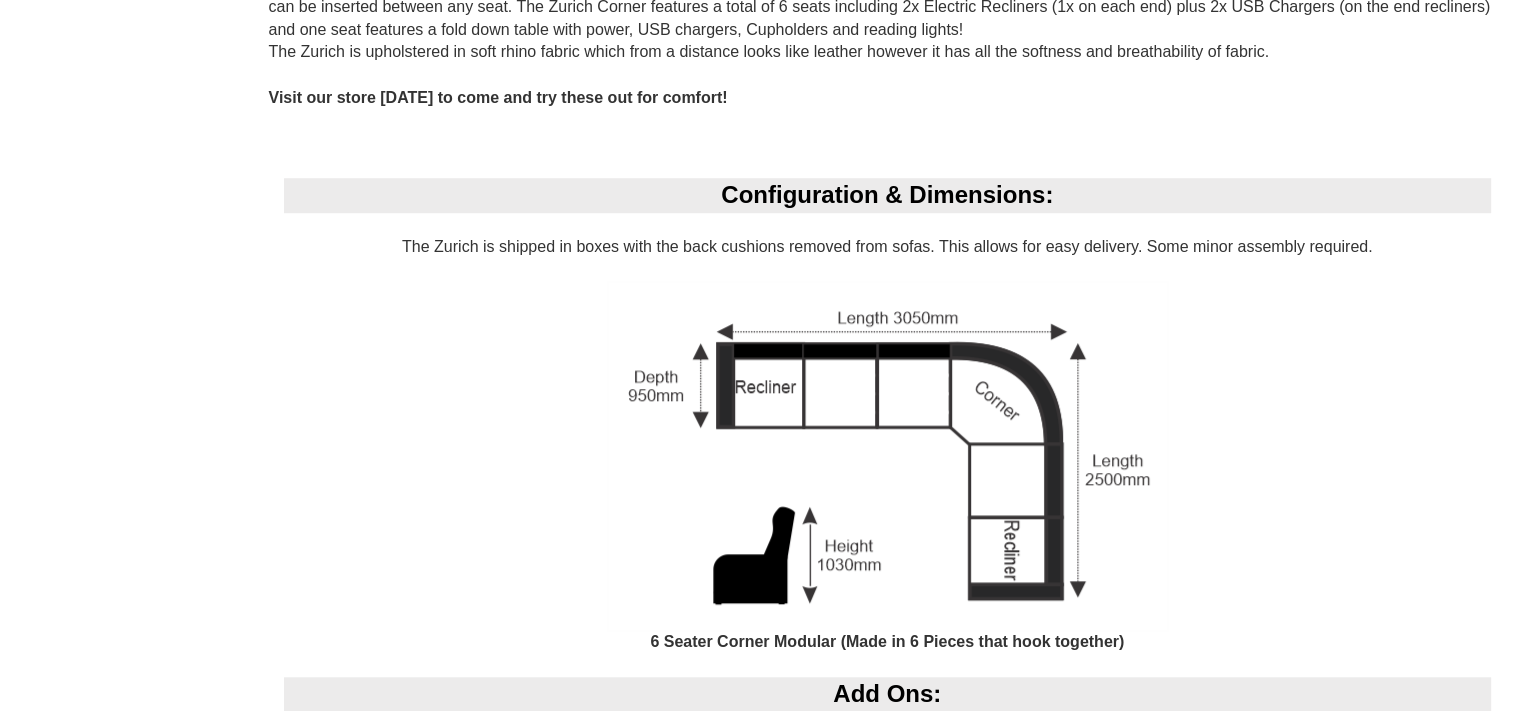 scroll, scrollTop: 1600, scrollLeft: 0, axis: vertical 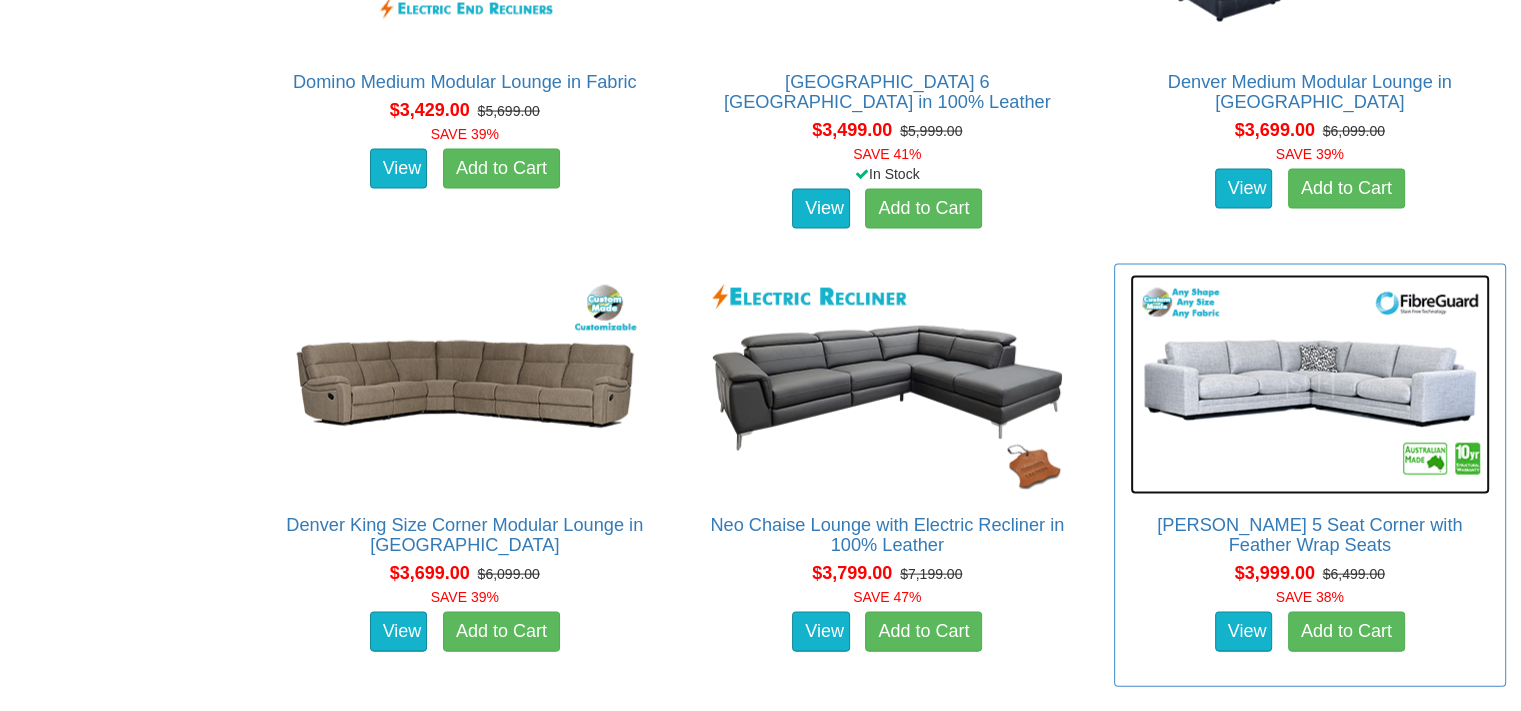 click at bounding box center (1310, 385) 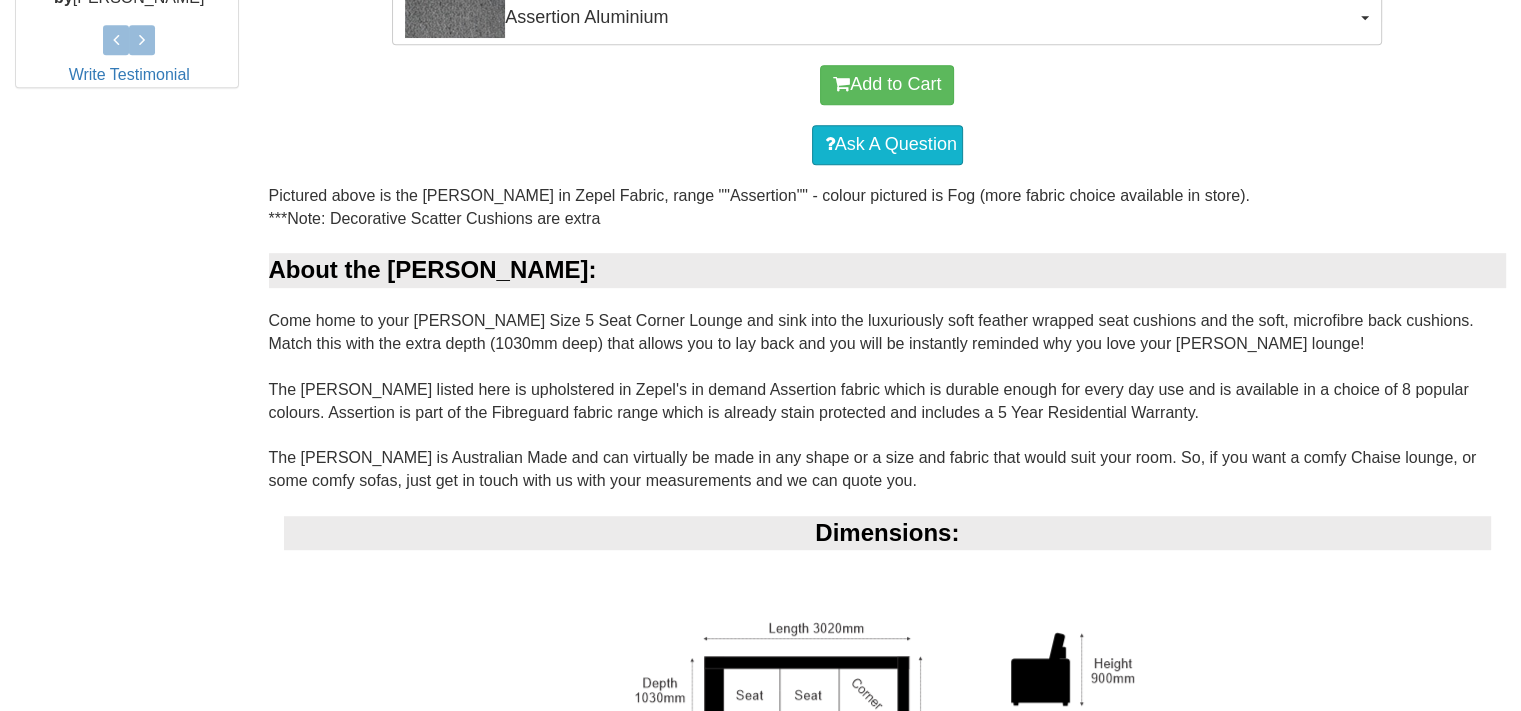 scroll, scrollTop: 800, scrollLeft: 0, axis: vertical 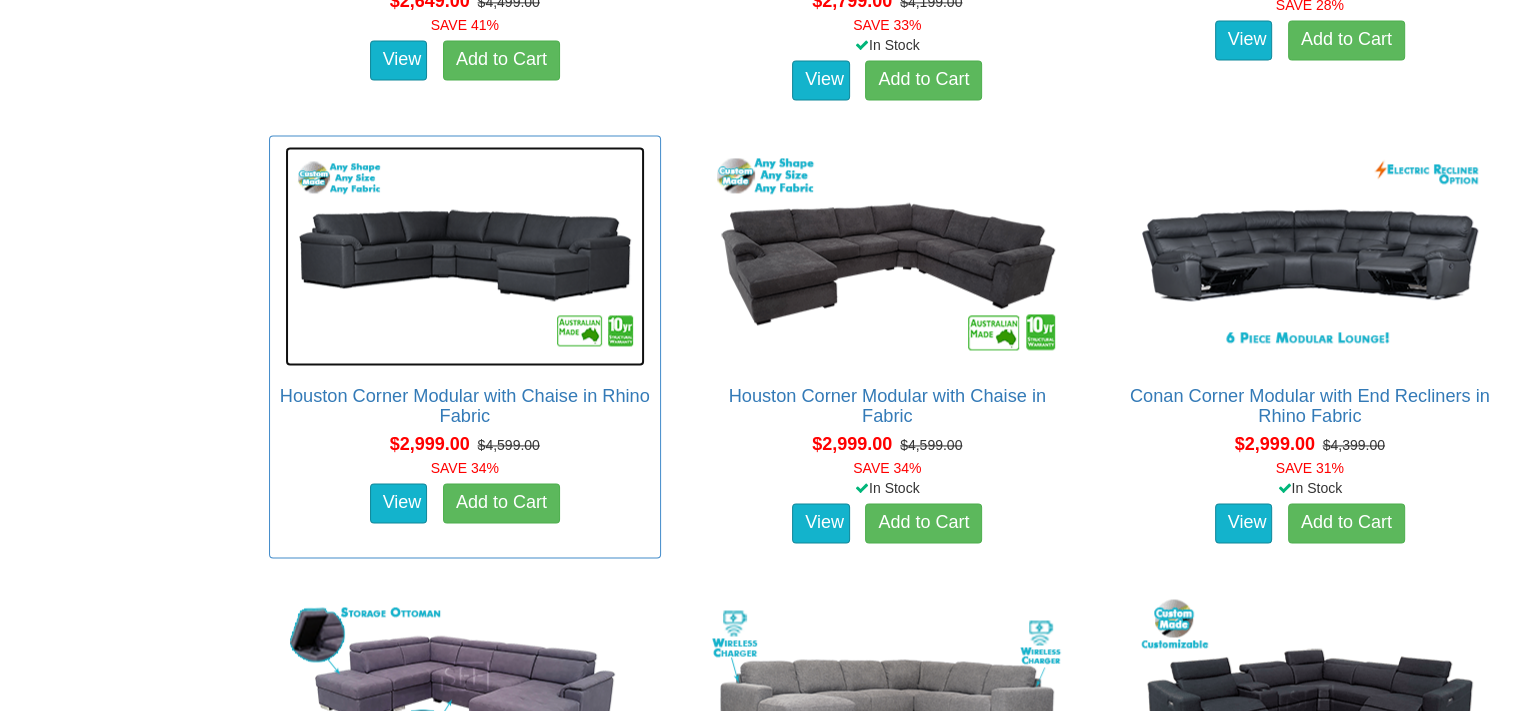 click at bounding box center (465, 256) 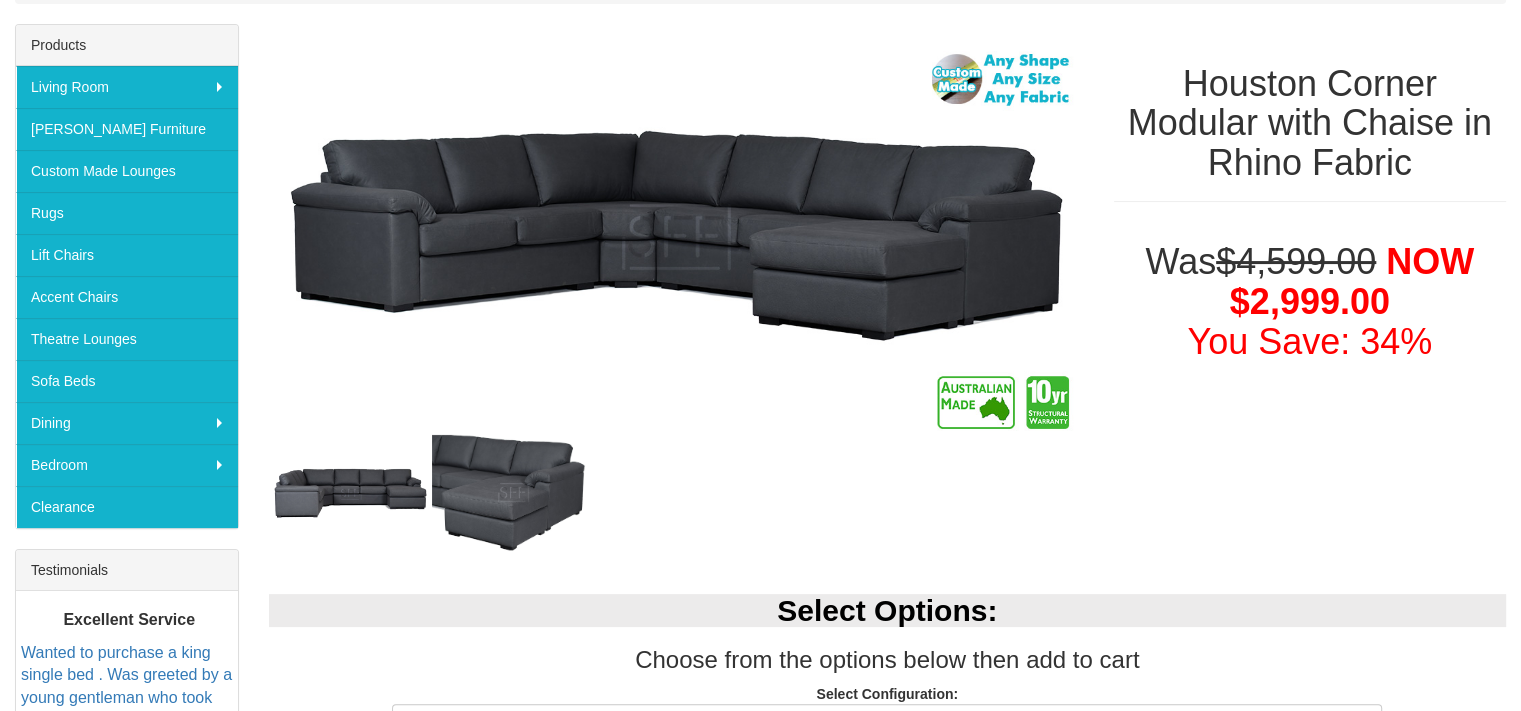 scroll, scrollTop: 700, scrollLeft: 0, axis: vertical 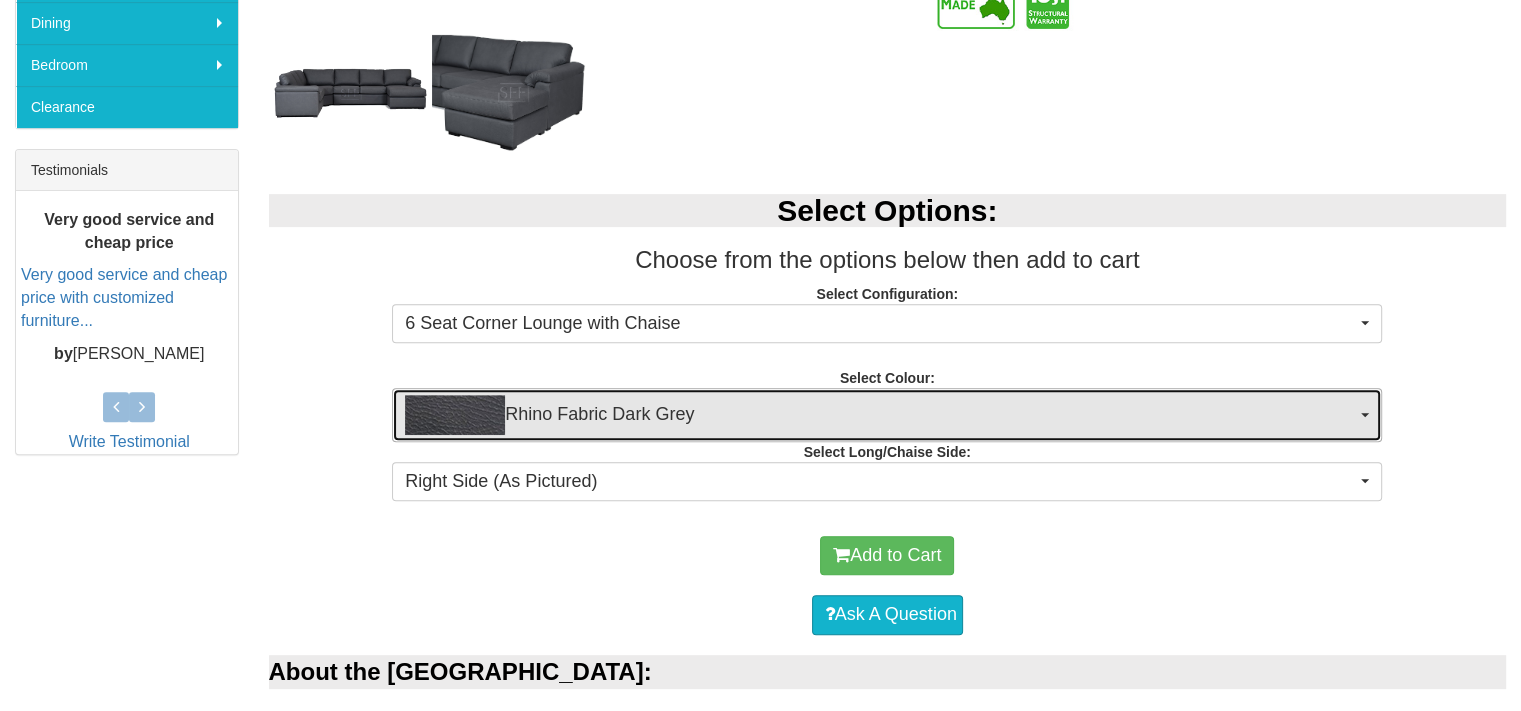 click at bounding box center (1365, 415) 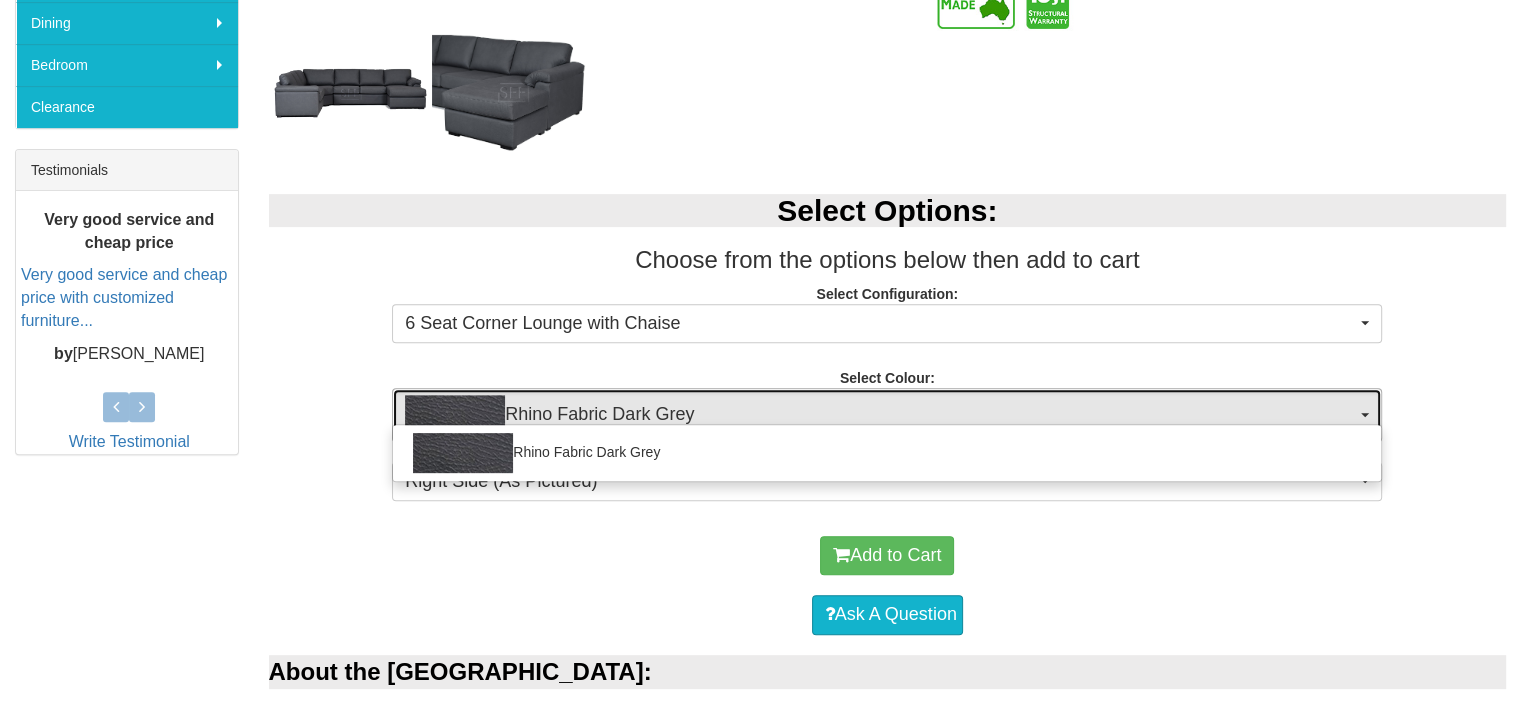 click on "Rhino Fabric Dark Grey" at bounding box center (887, 415) 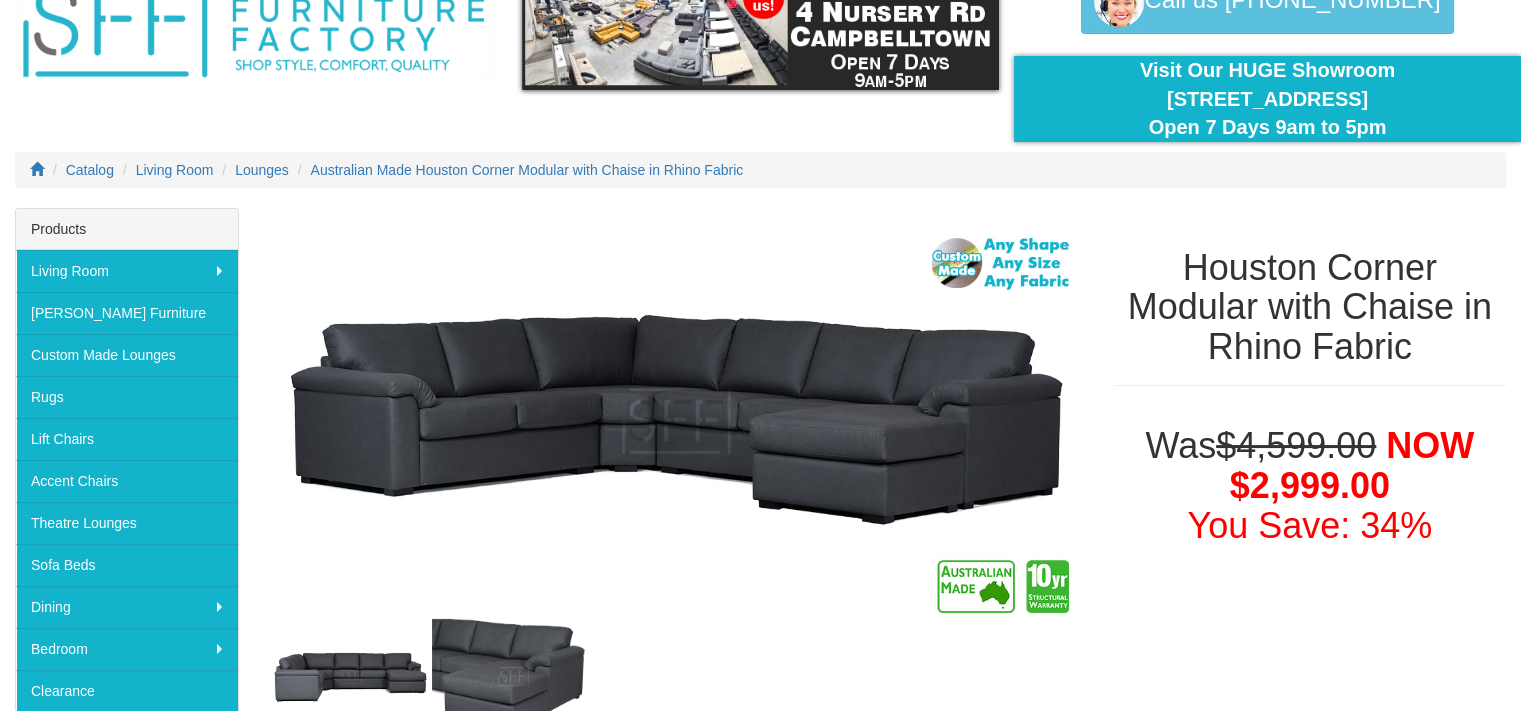 scroll, scrollTop: 0, scrollLeft: 0, axis: both 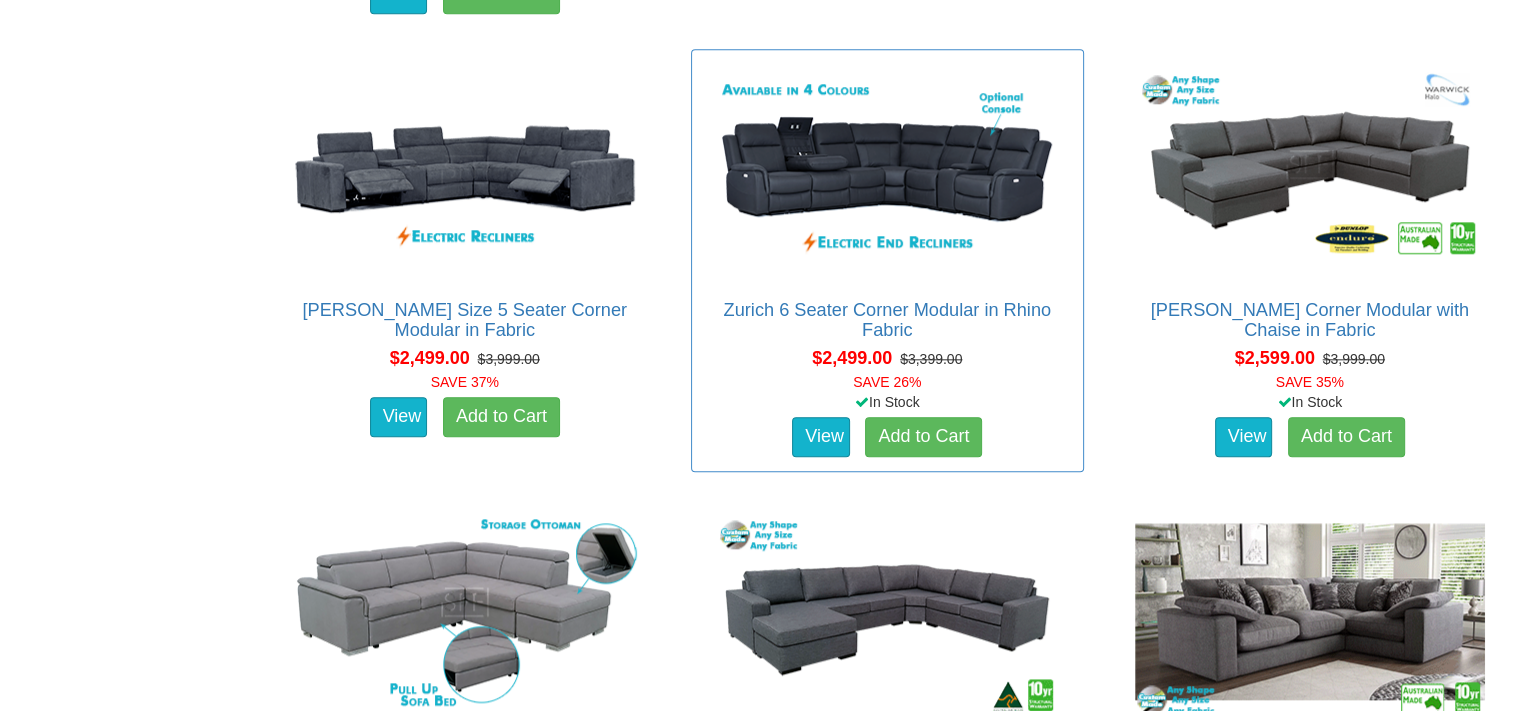 click on "Zurich 6 Seater Corner Modular in Rhino Fabric               Pictured above is the Zurich 6 Seater Corner Lounge with optional console - colour pictured is Black.
About the…               $2,499.00    $3,399.00 SAVE 26%           In Stock         View        Add to Cart" at bounding box center [887, 260] 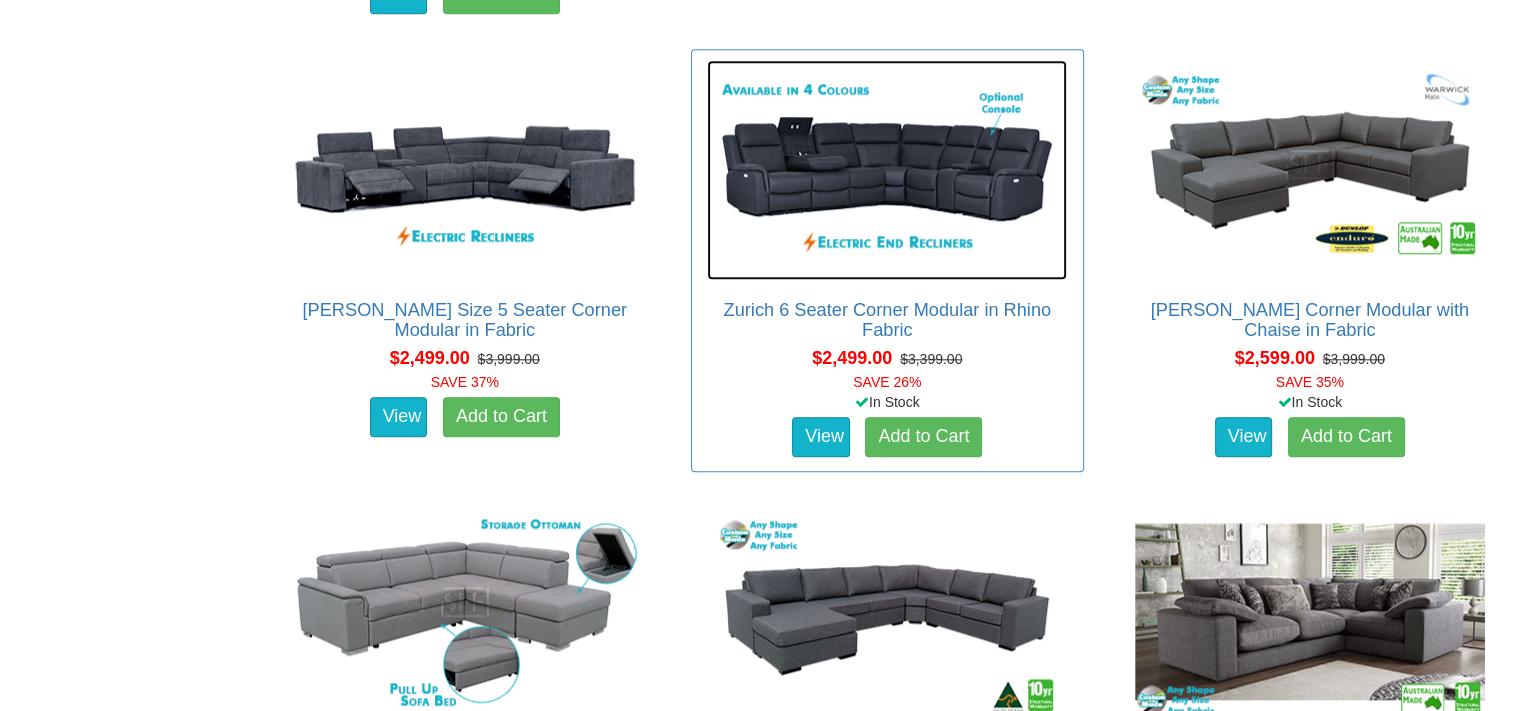 click at bounding box center (887, 170) 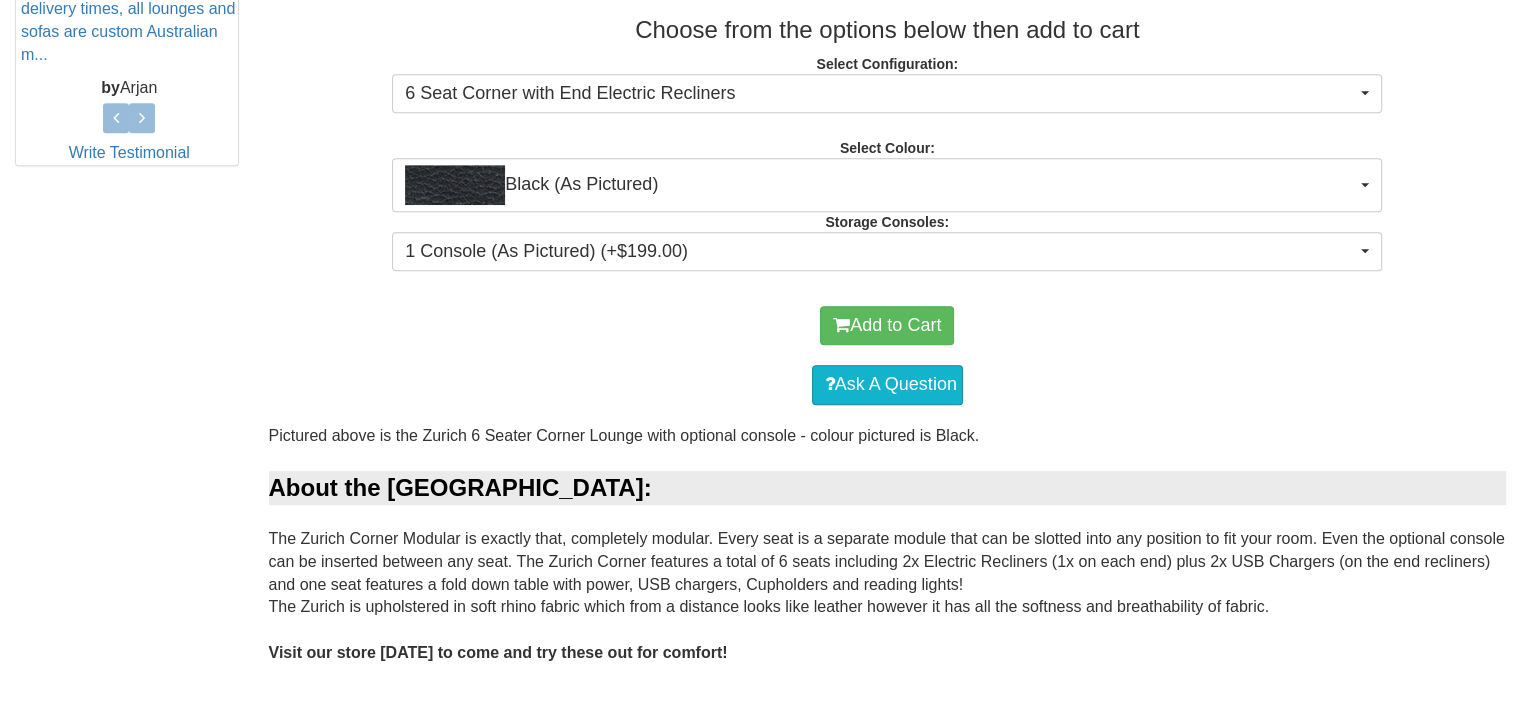 scroll, scrollTop: 1000, scrollLeft: 0, axis: vertical 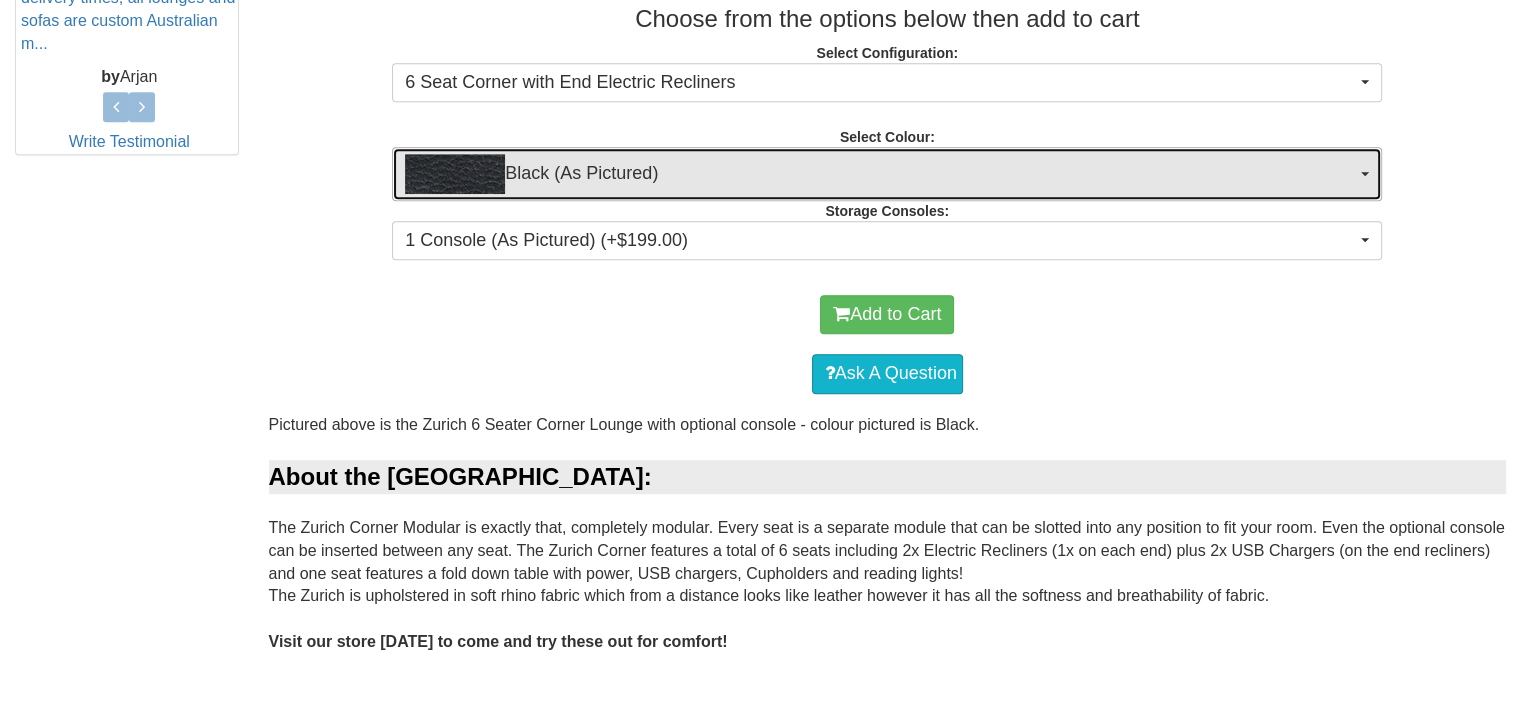 click on "Black (As Pictured)" at bounding box center (887, 174) 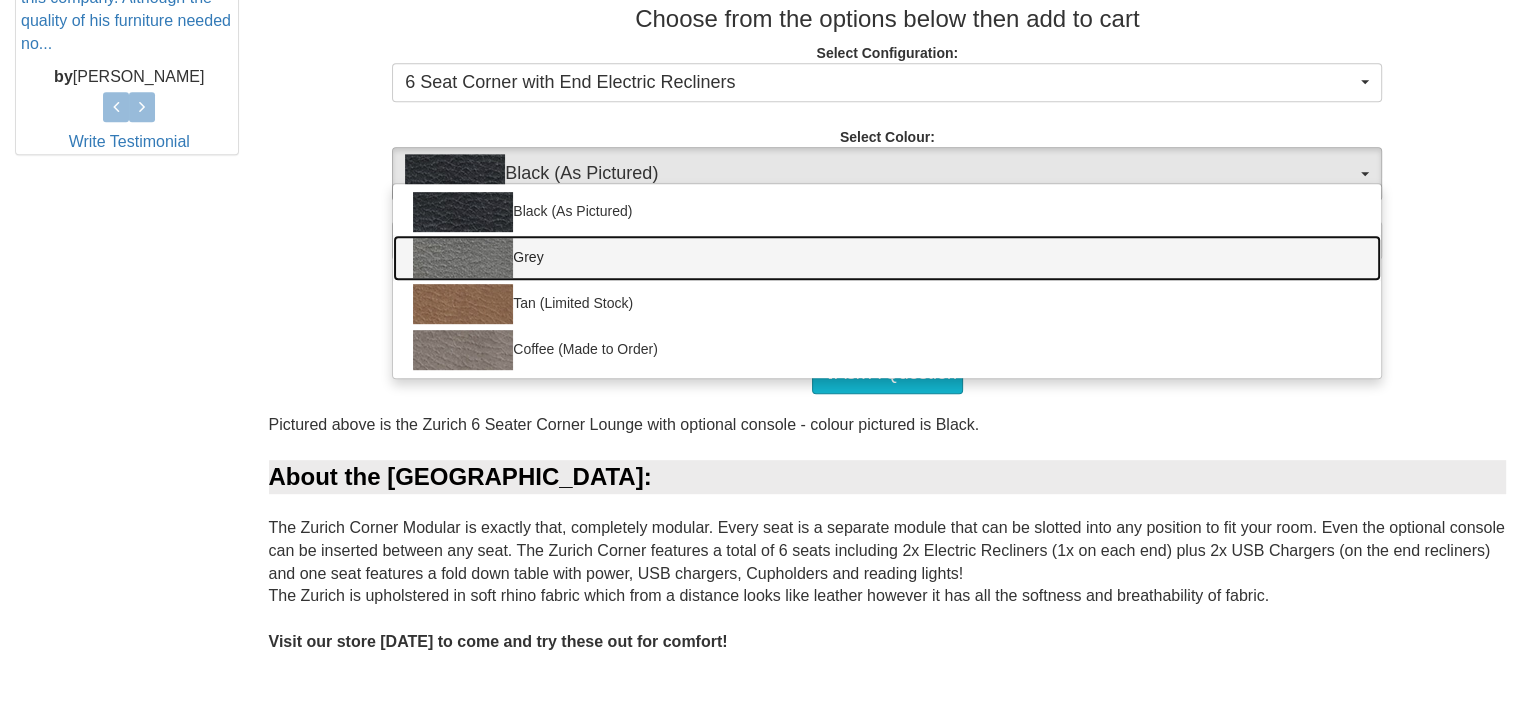 click at bounding box center (463, 258) 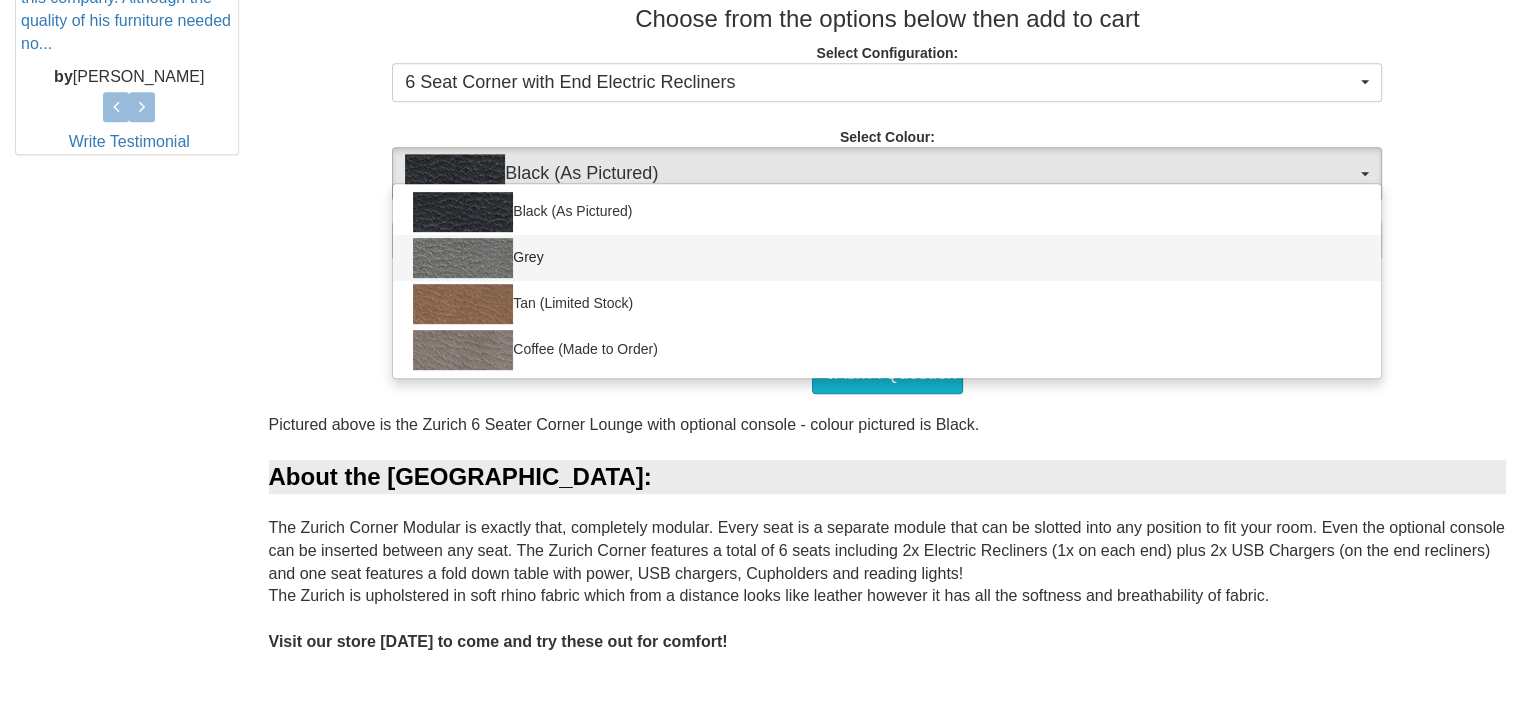 select on "1187" 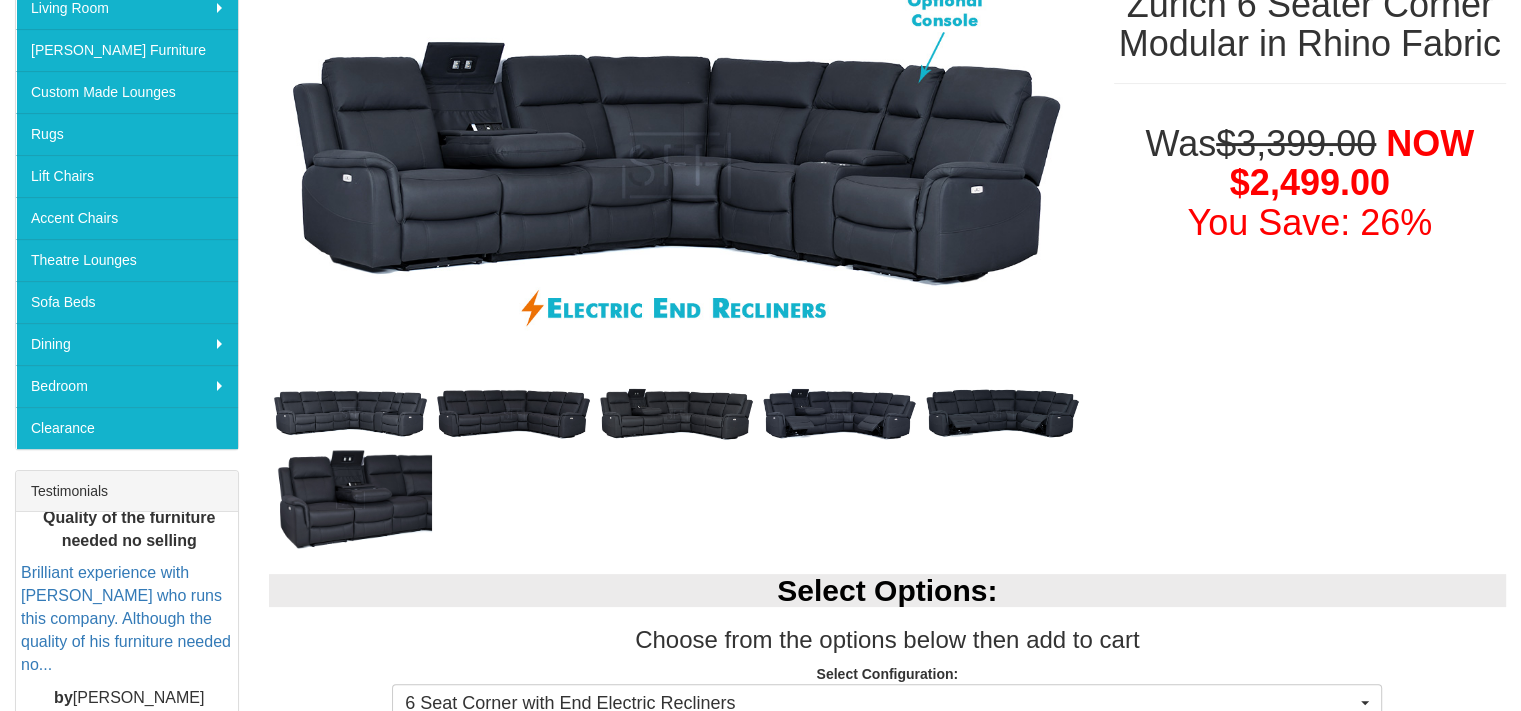 scroll, scrollTop: 300, scrollLeft: 0, axis: vertical 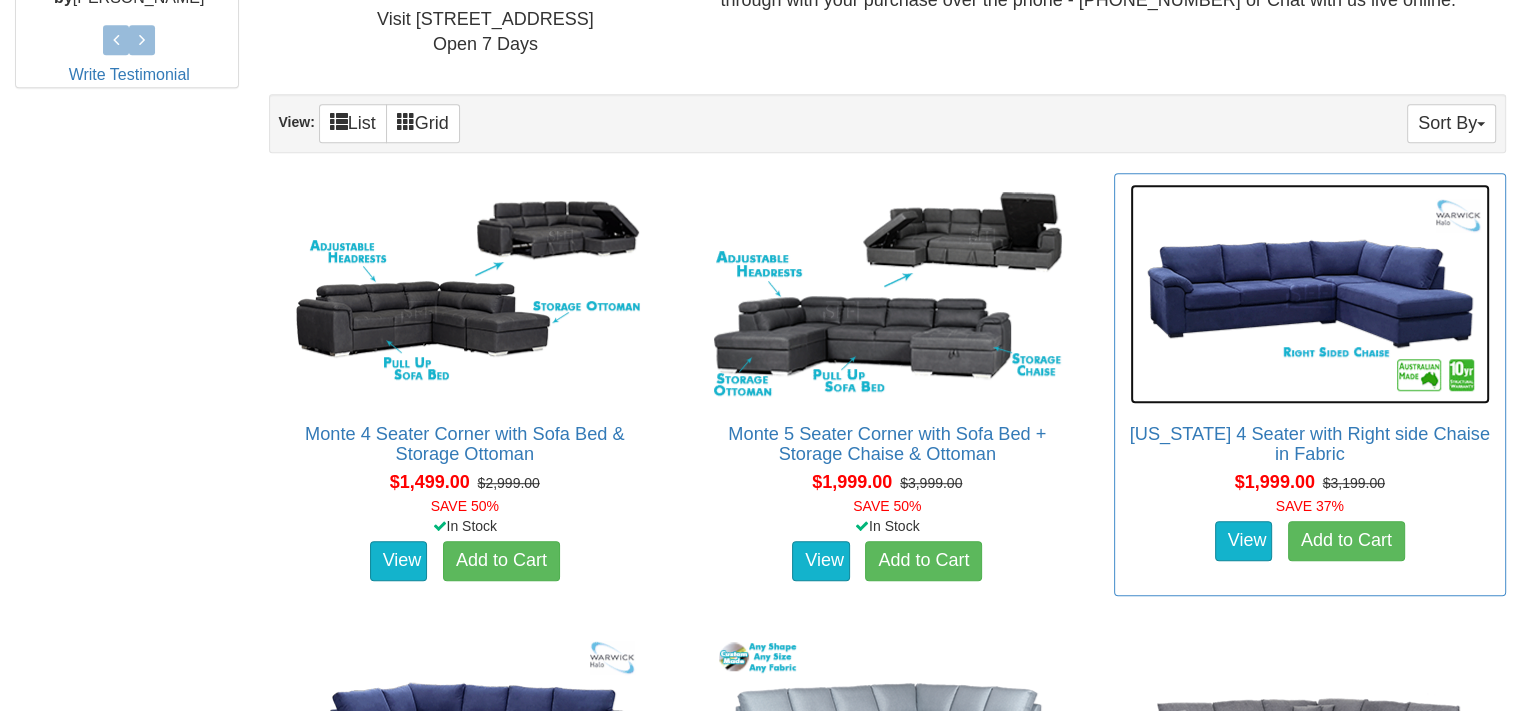 click at bounding box center (1310, 294) 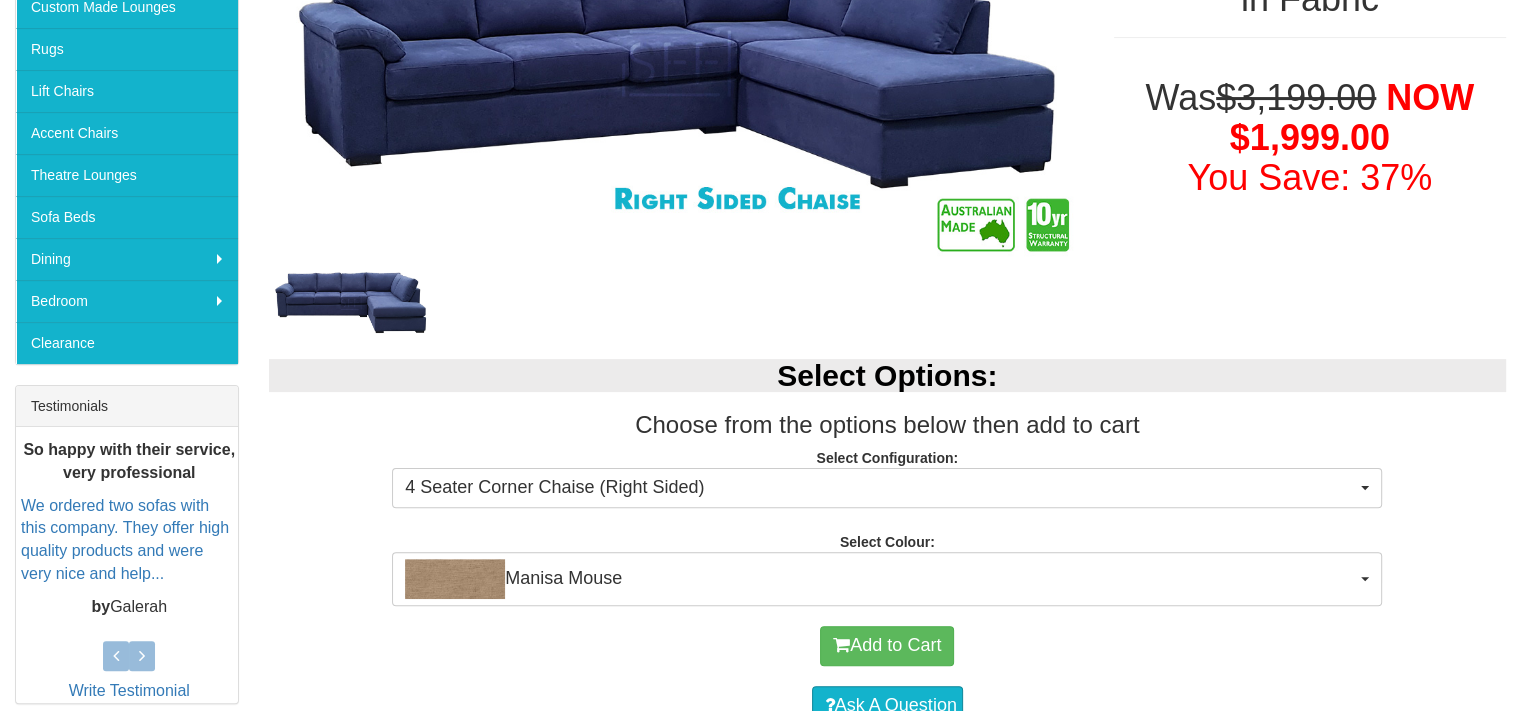 scroll, scrollTop: 200, scrollLeft: 0, axis: vertical 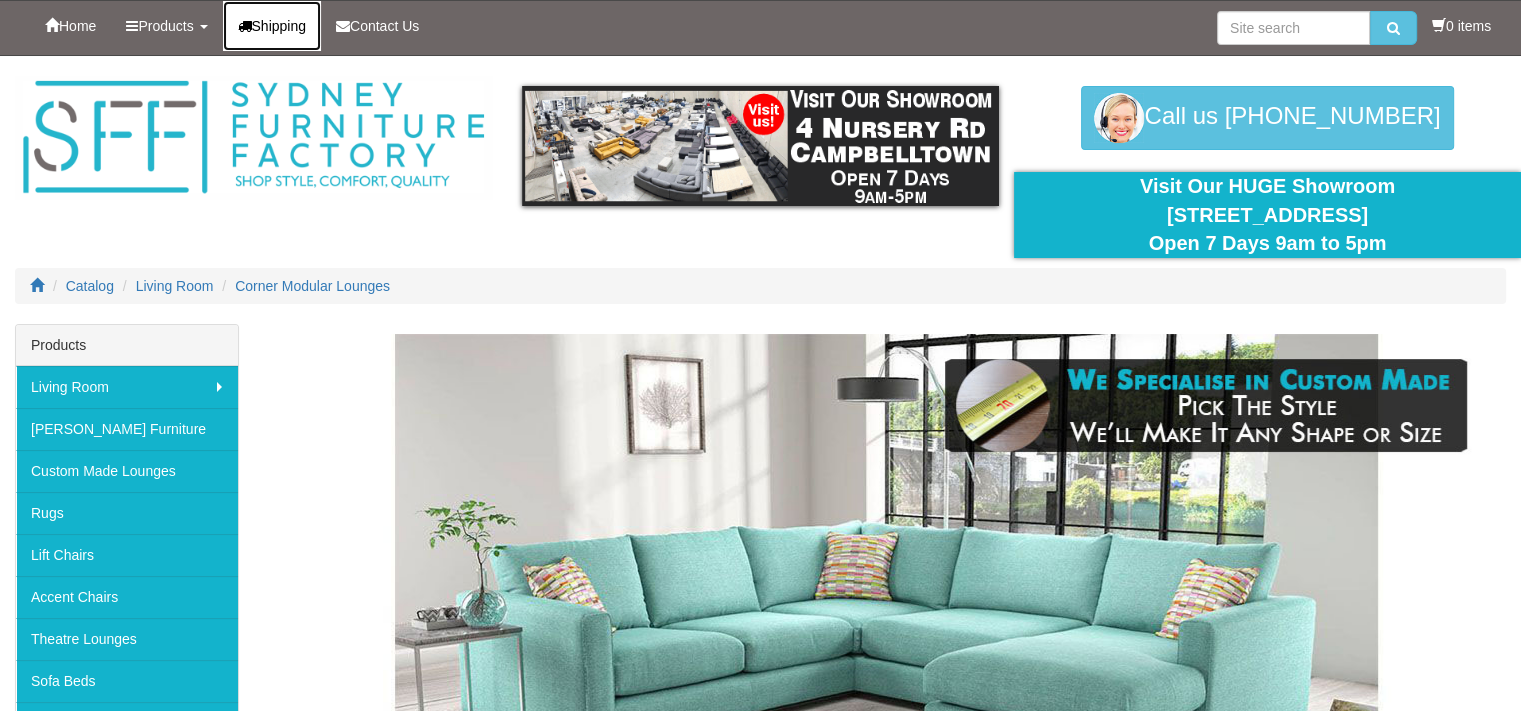 click on "Shipping" at bounding box center (279, 26) 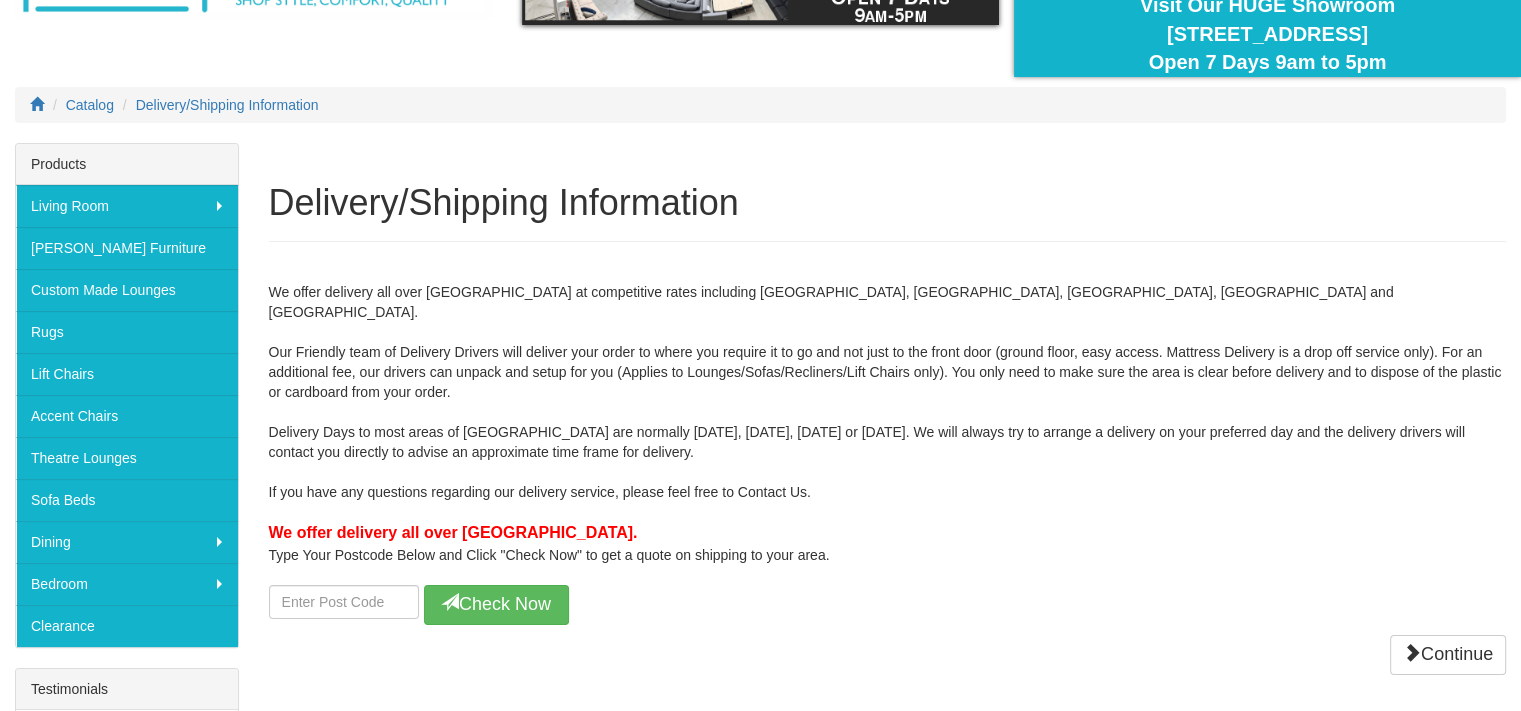 scroll, scrollTop: 200, scrollLeft: 0, axis: vertical 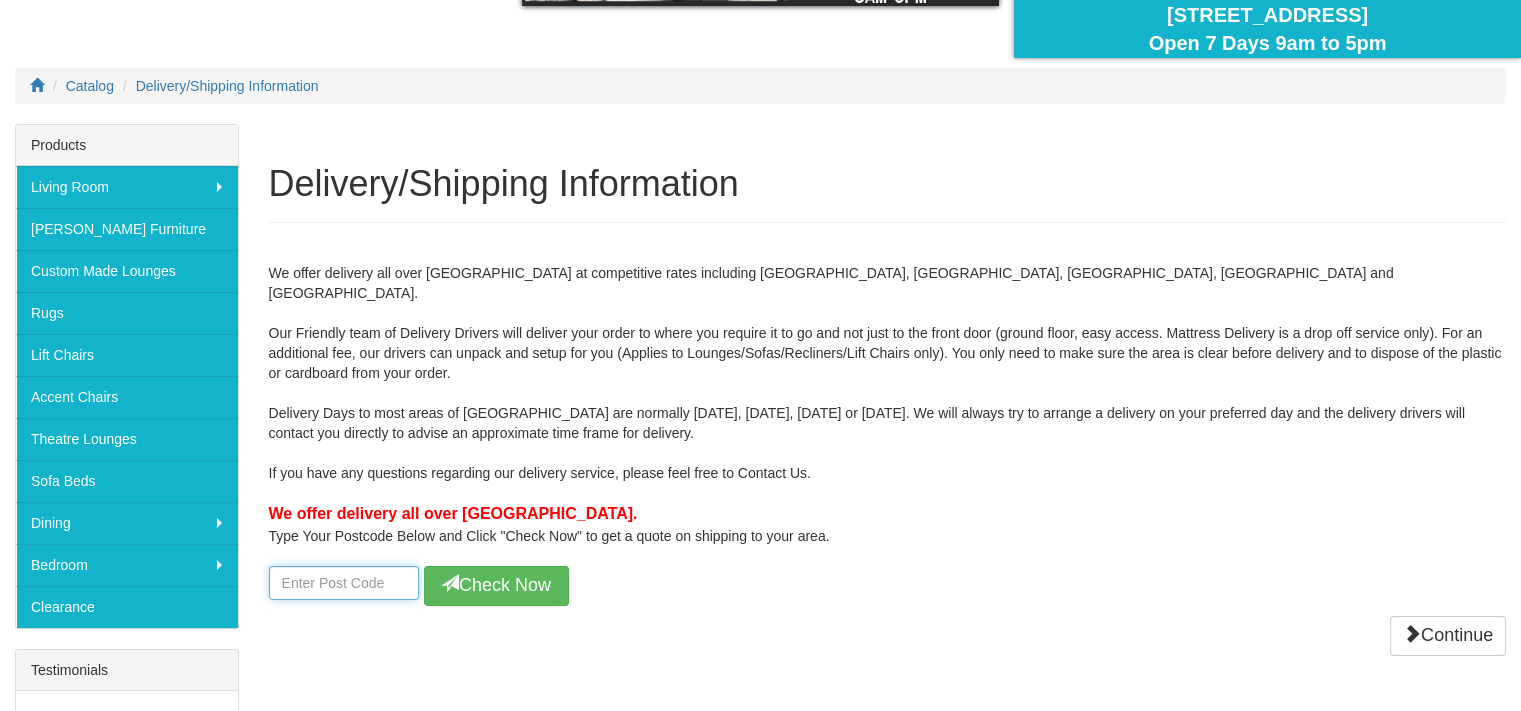 click at bounding box center [344, 583] 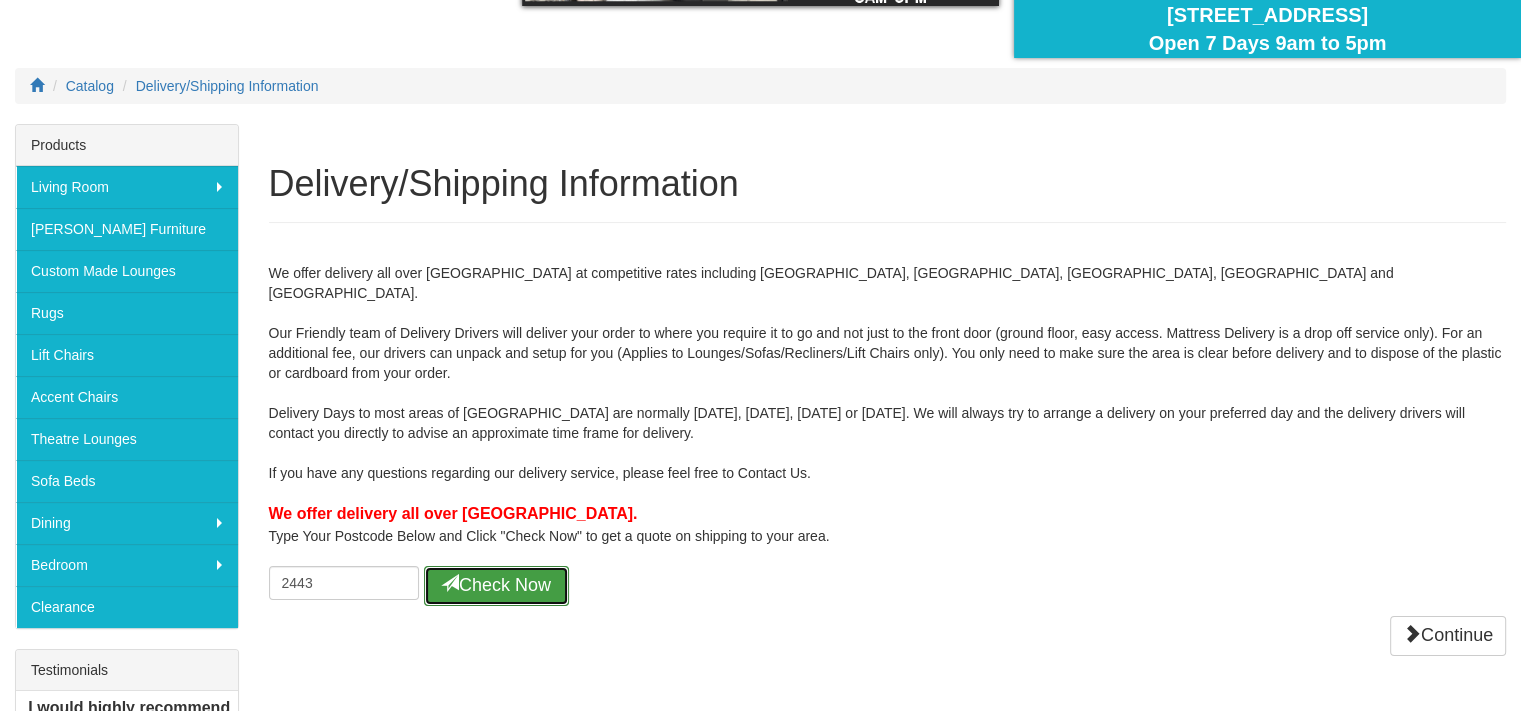 click on "Check Now" at bounding box center [496, 586] 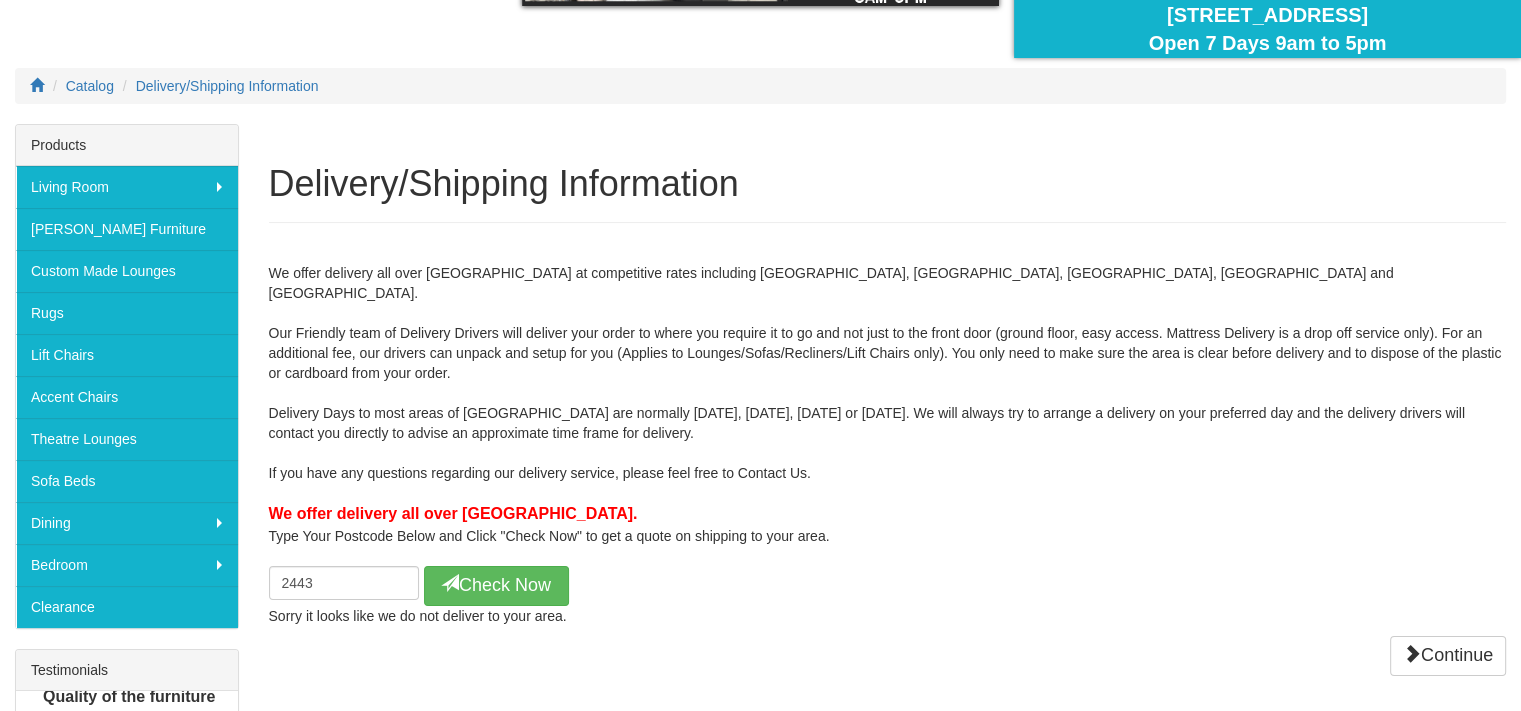 click on "We offer delivery all over Sydney at competitive rates including Wollongong, Blue Mountains, Central Coast, Newcastle and Canberra. Our Friendly team of Delivery Drivers will deliver your order to where you require it to go and not just to the front door (ground floor, easy access. Mattress Delivery is a drop off service only). For an additional fee, our drivers can unpack and setup for you (Applies to Lounges/Sofas/Recliners/Lift Chairs only). You only need to make sure the area is clear before delivery and to dispose of the plastic or cardboard from your order. Delivery Days to most areas of Sydney are normally Wednesday, Thursday, Friday or Saturday. We will always try to arrange a delivery on your preferred day and the delivery drivers will contact you directly to advise an approximate time frame for delivery. If you have any questions regarding our delivery service, please feel free to Contact Us.
We offer delivery all over Sydney.
2443
Check Now" at bounding box center (888, 434) 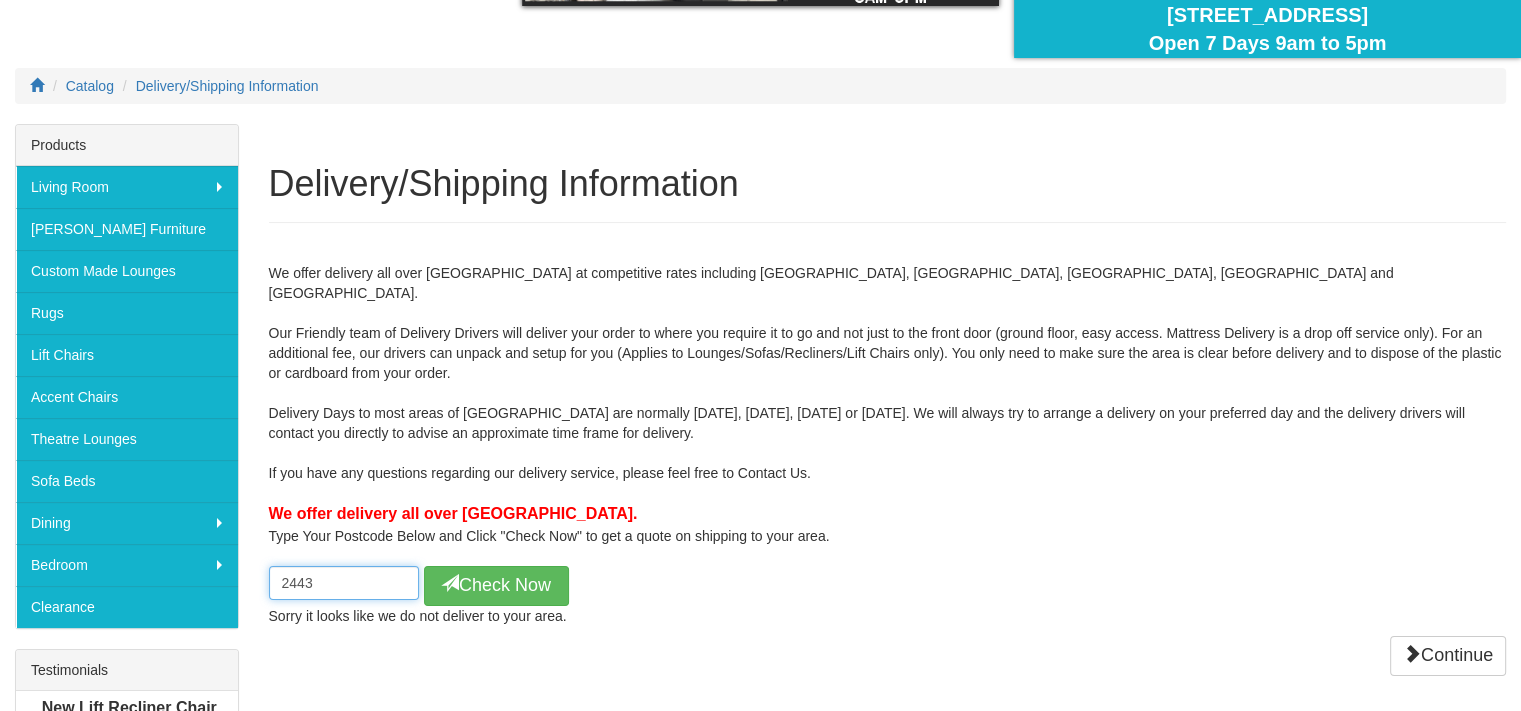 click on "2443" at bounding box center (344, 583) 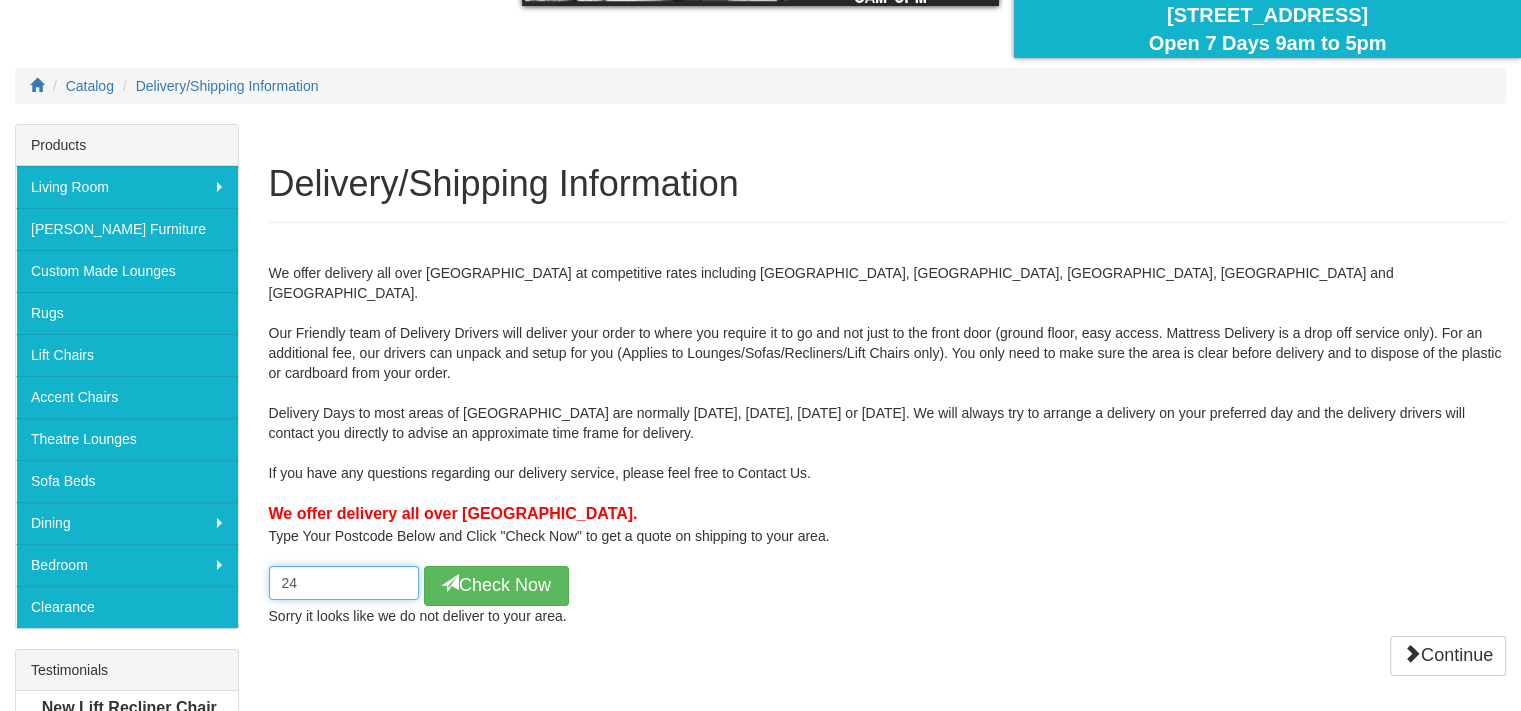 type on "2" 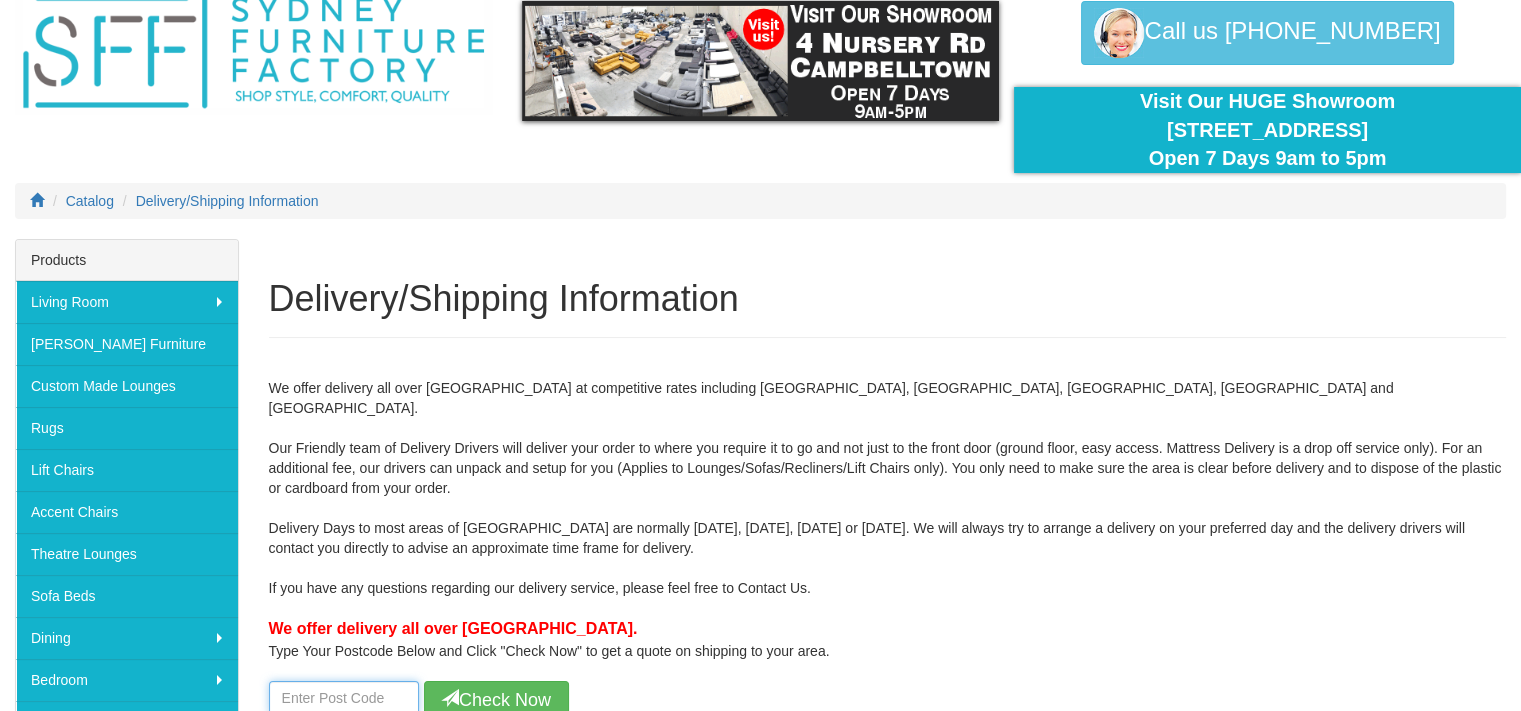 scroll, scrollTop: 0, scrollLeft: 0, axis: both 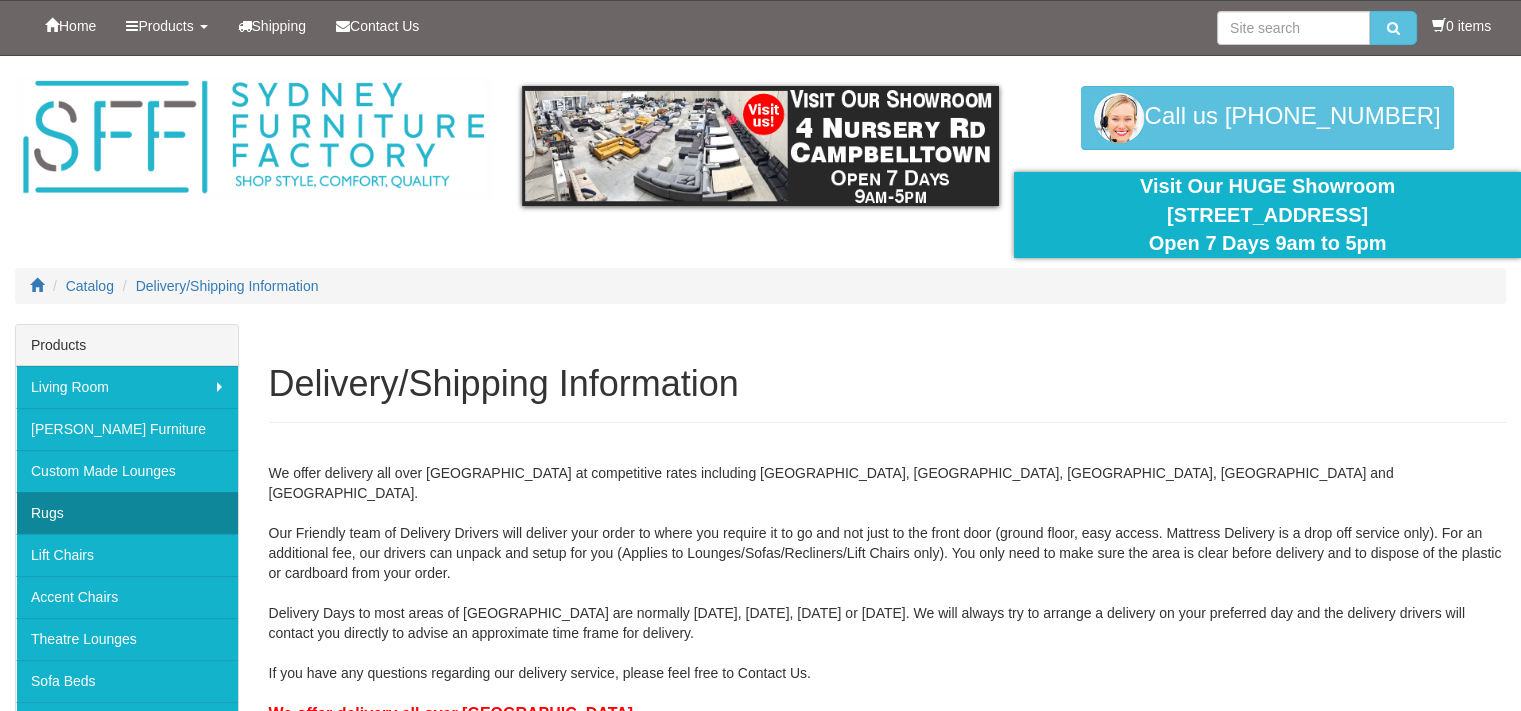 type 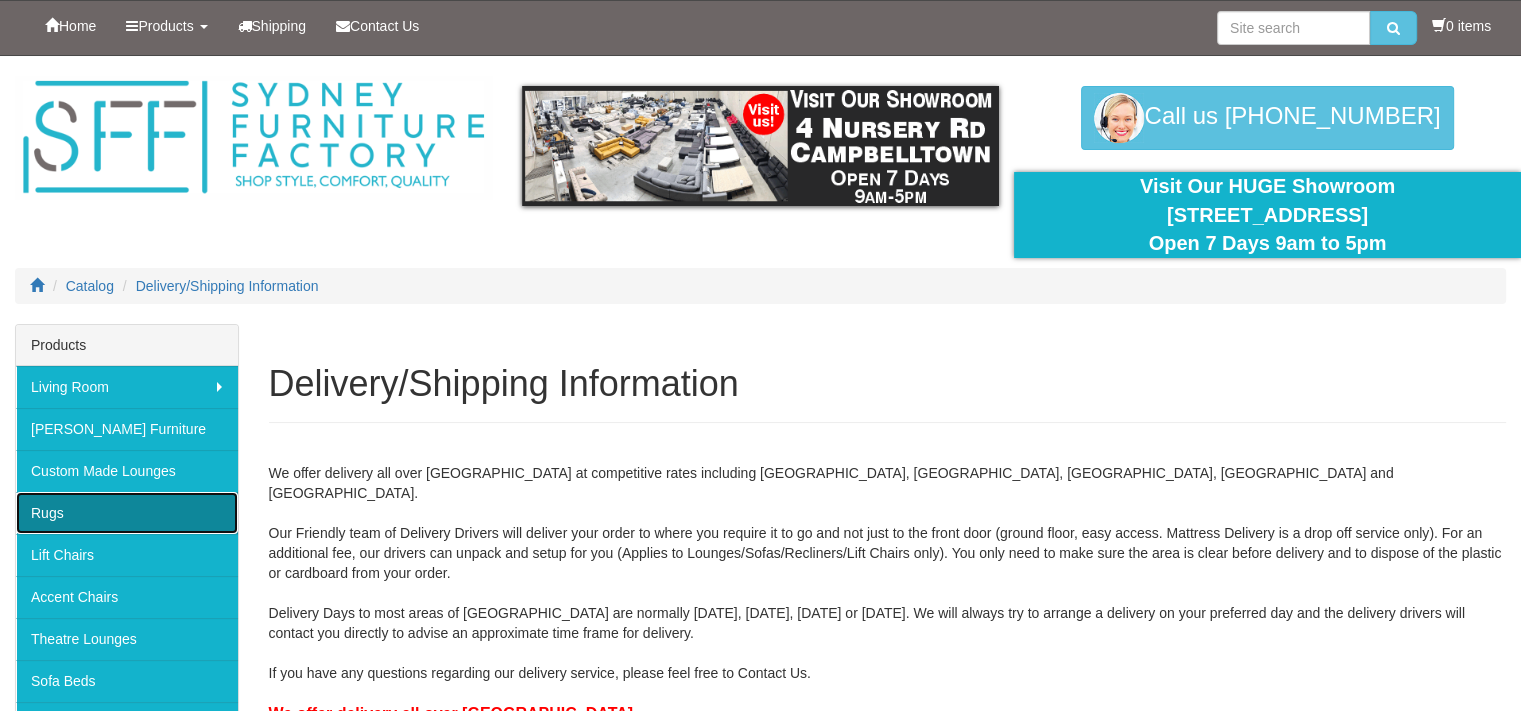 click on "Rugs" at bounding box center (127, 513) 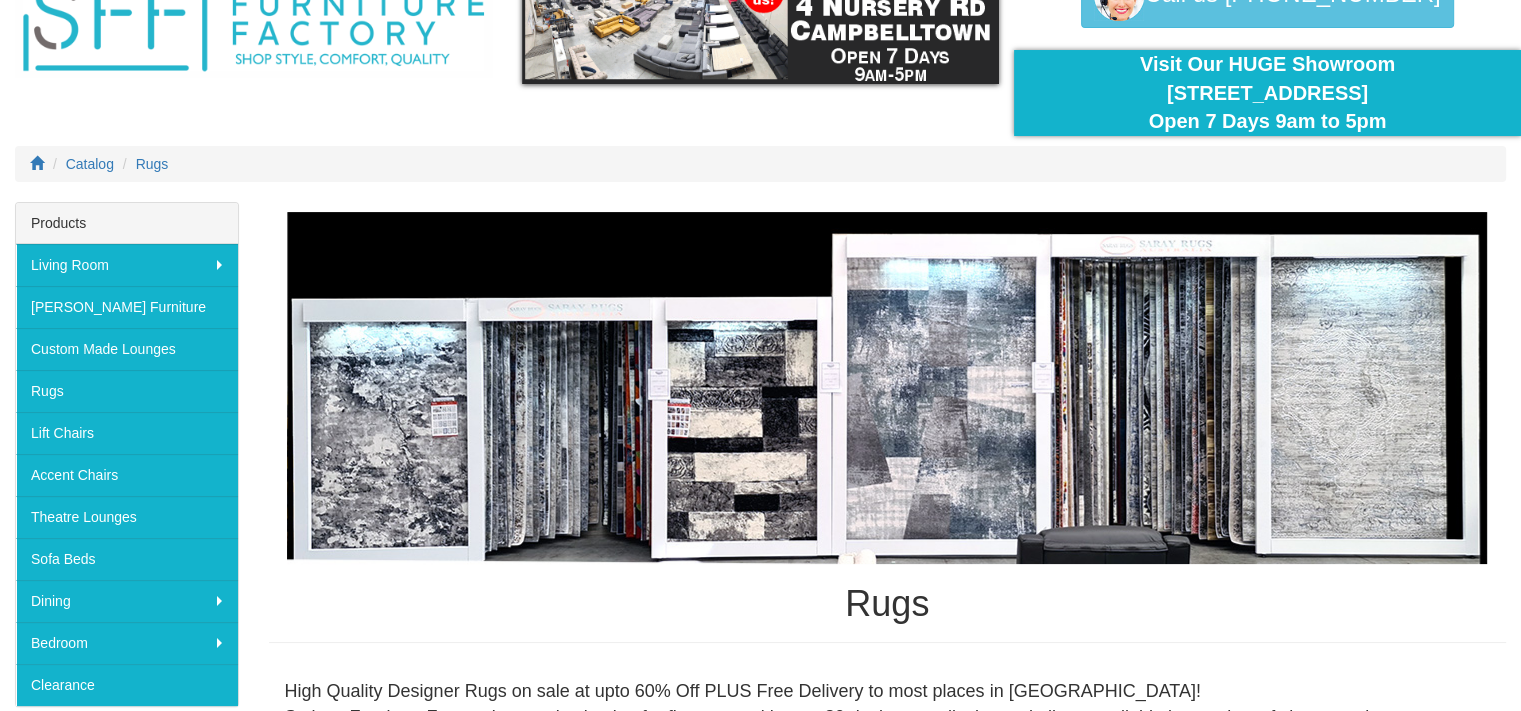 scroll, scrollTop: 57, scrollLeft: 0, axis: vertical 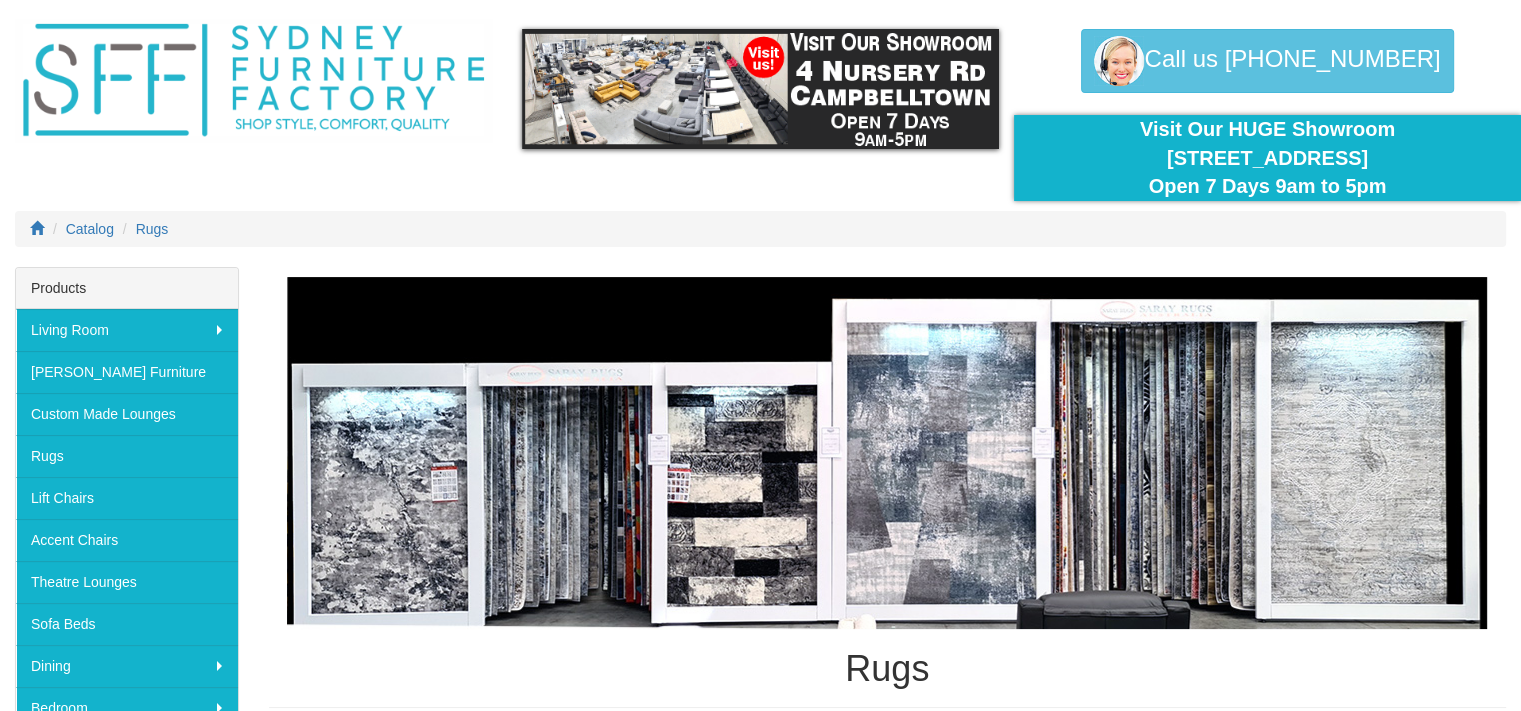 click at bounding box center [887, 453] 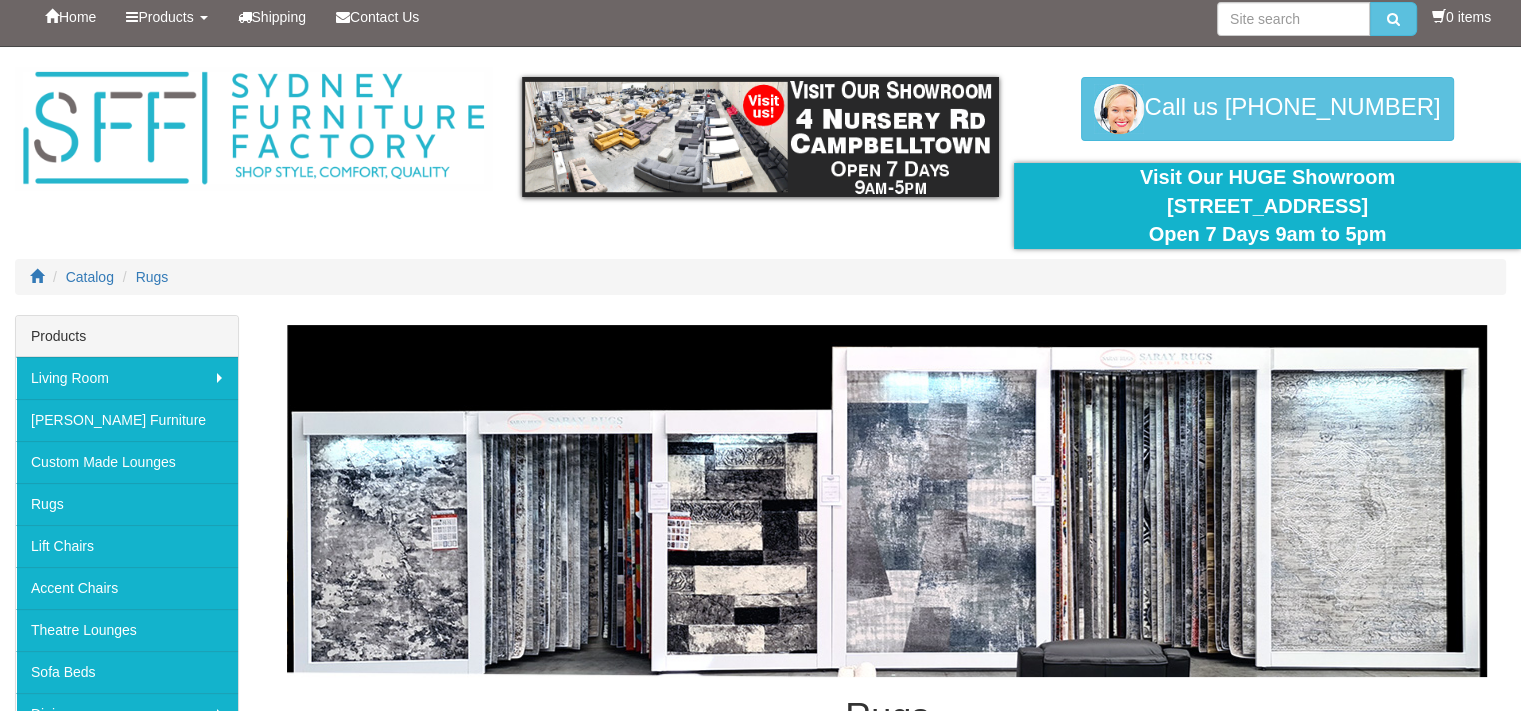 scroll, scrollTop: 0, scrollLeft: 0, axis: both 